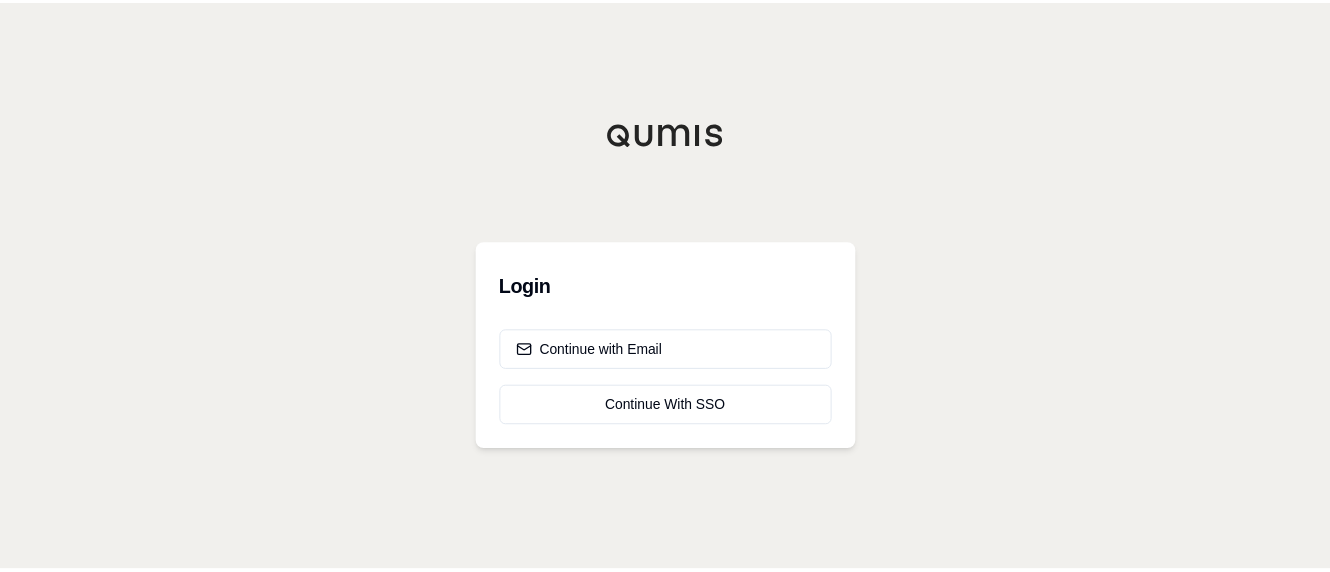 scroll, scrollTop: 0, scrollLeft: 0, axis: both 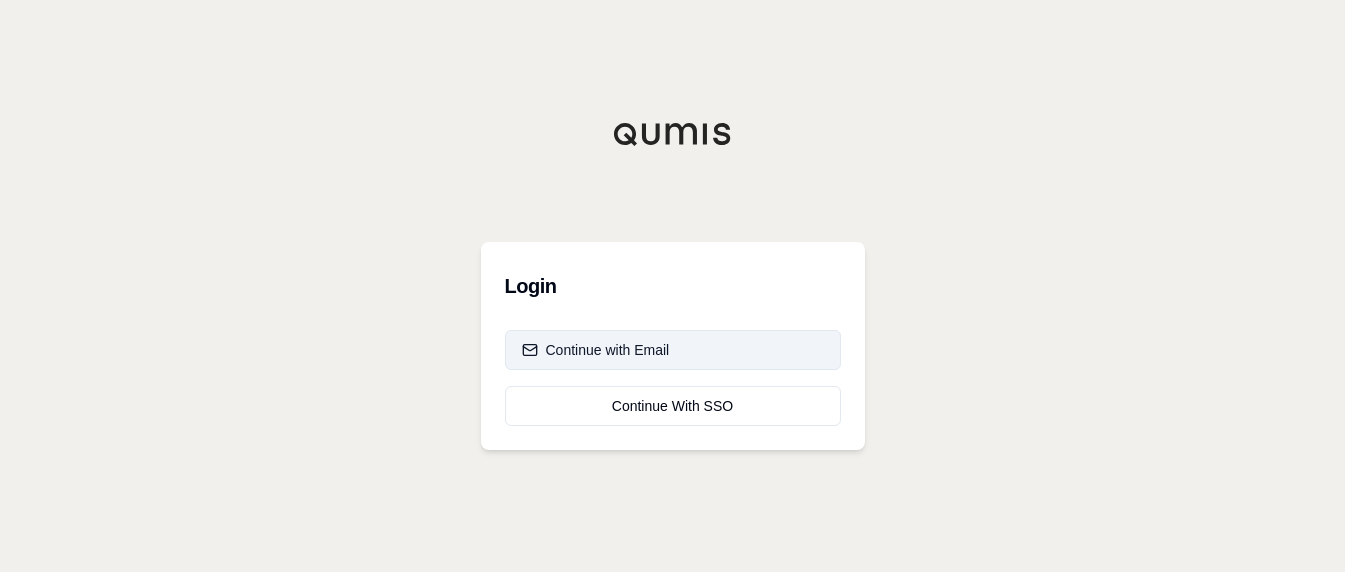 click on "Continue with Email" at bounding box center (673, 350) 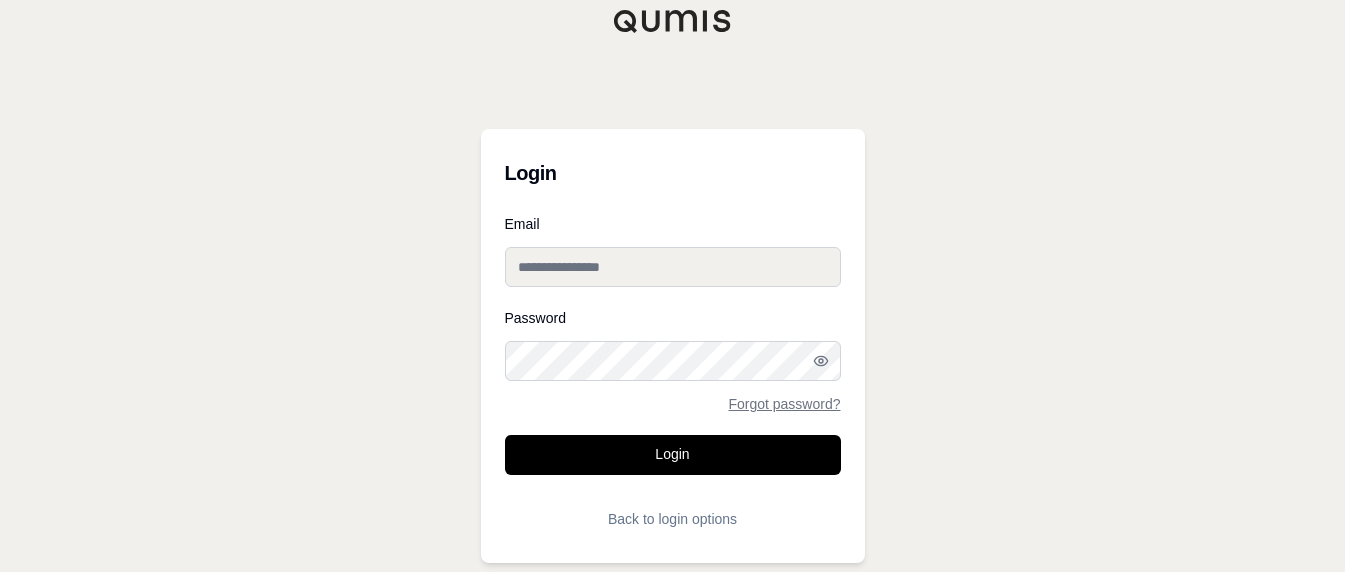 type on "**********" 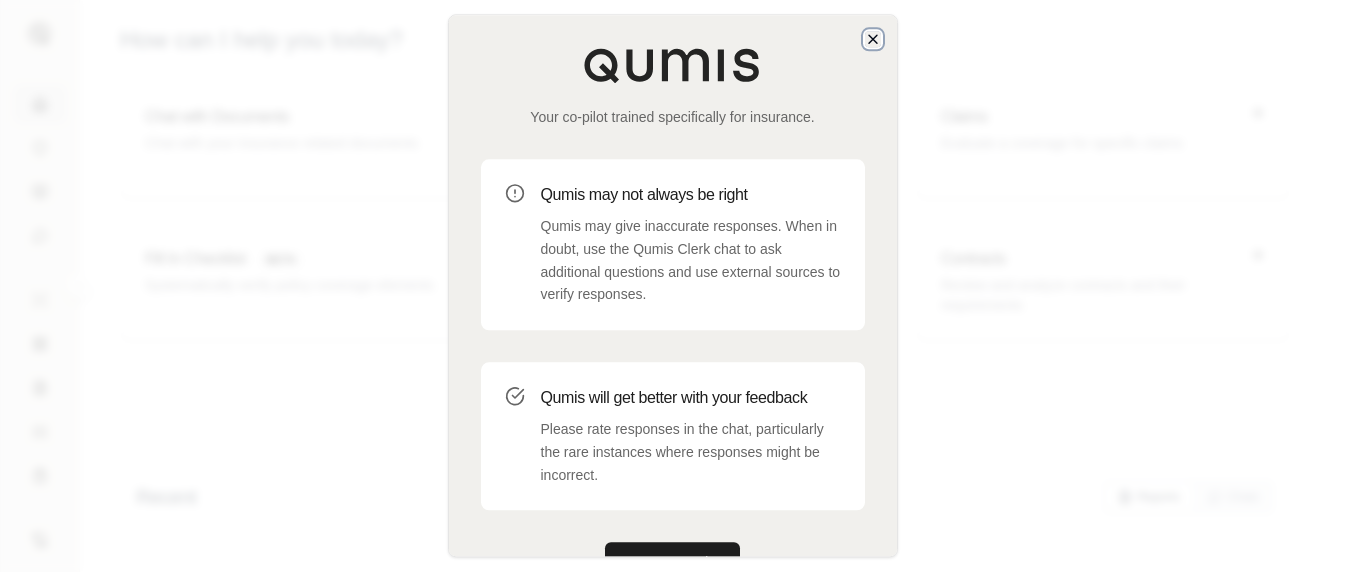 click 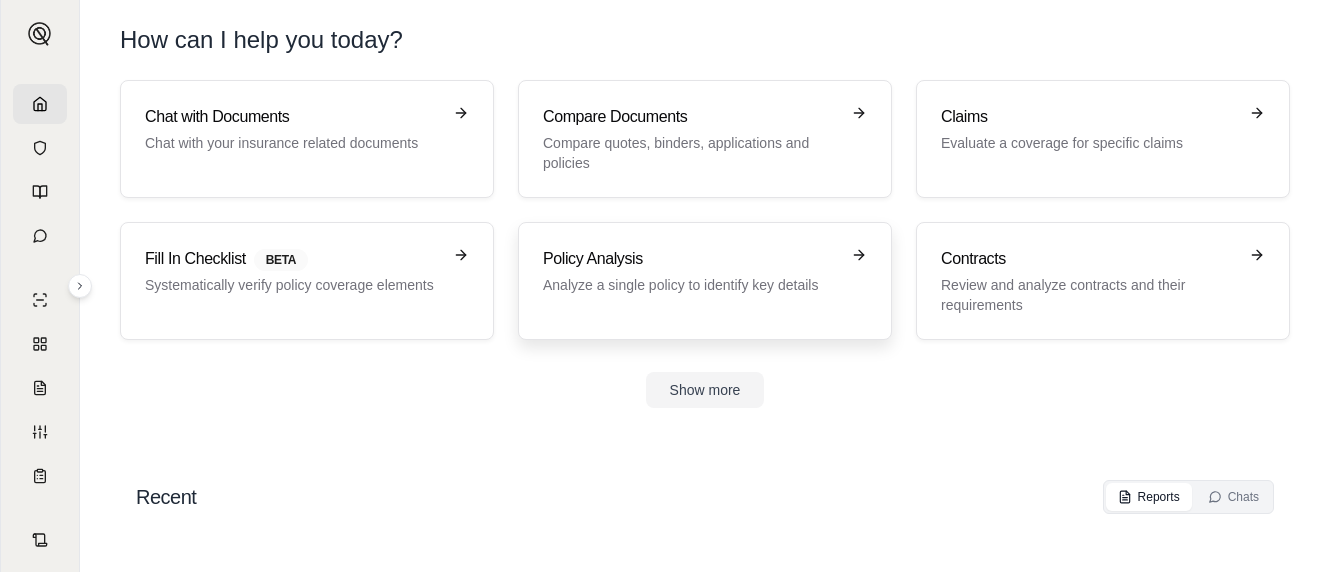 click on "Policy Analysis Analyze a single policy to identify key details" at bounding box center (705, 281) 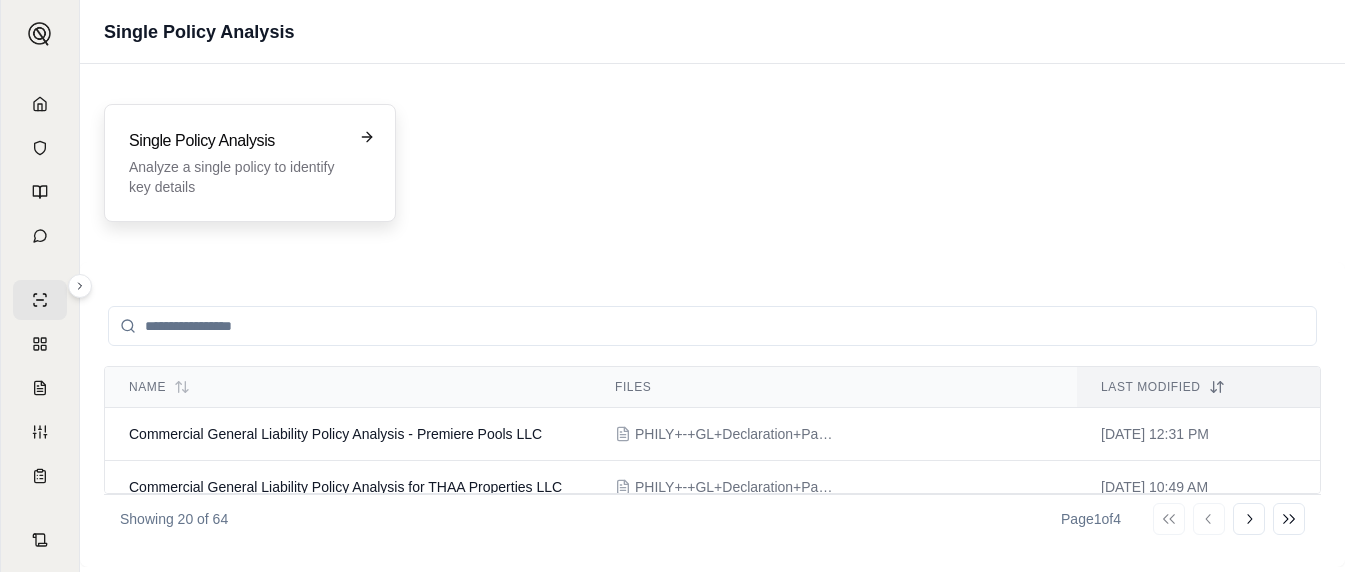 click on "Analyze a single policy to identify key details" at bounding box center (236, 177) 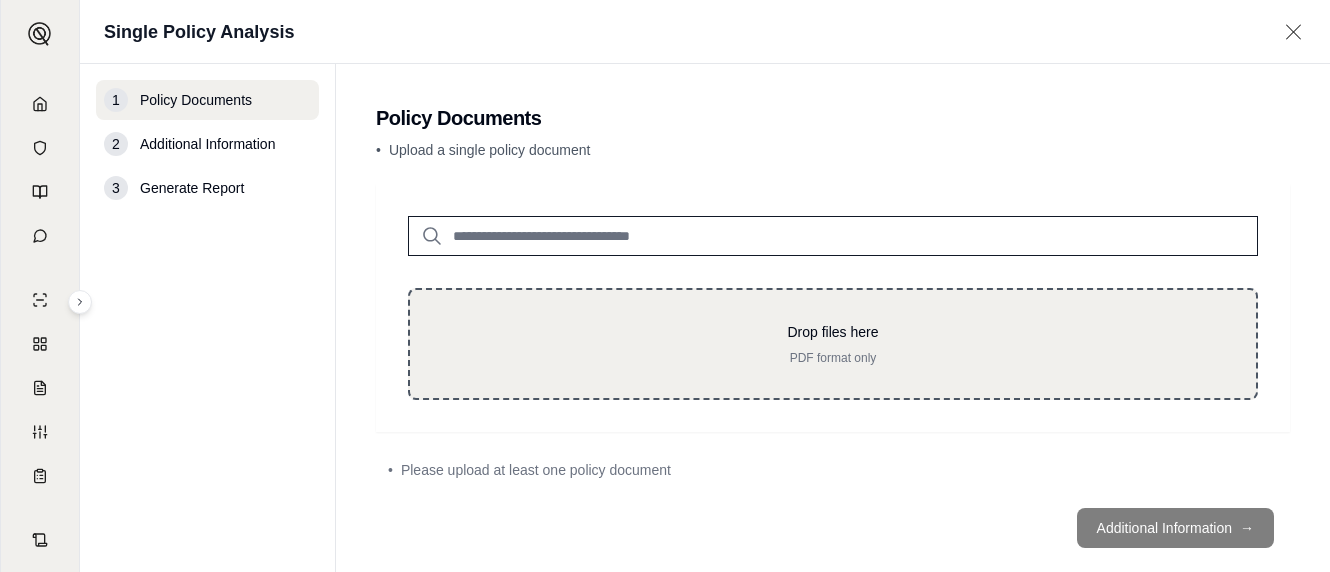 click on "PDF format only" at bounding box center [833, 358] 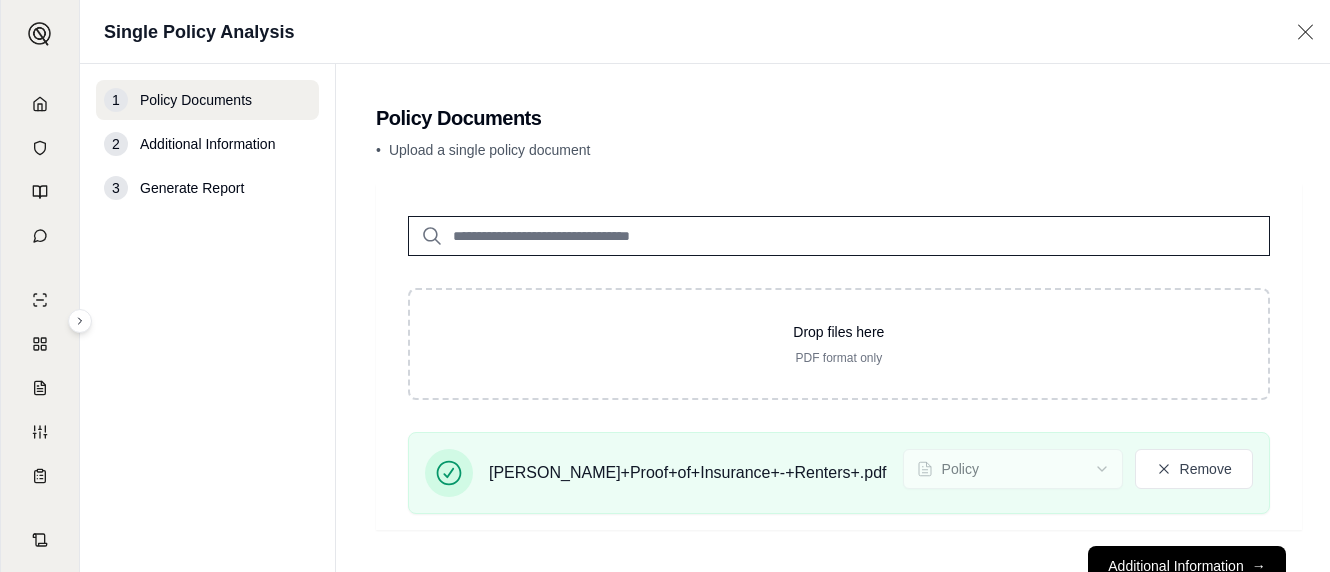 scroll, scrollTop: 70, scrollLeft: 0, axis: vertical 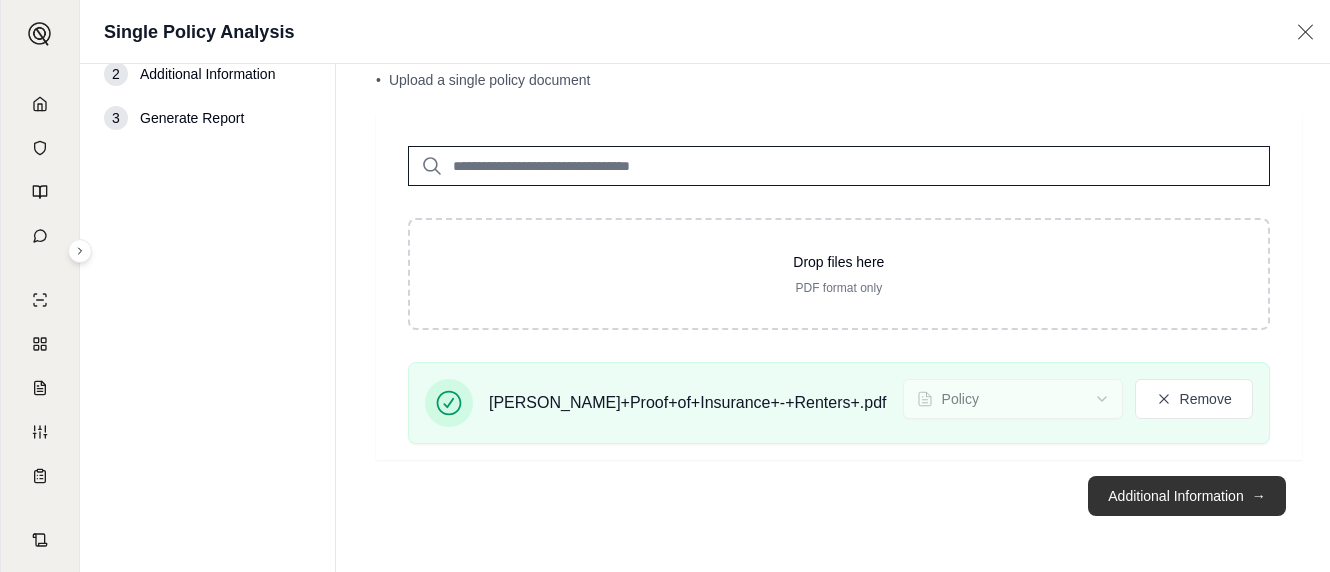 click on "Additional Information →" at bounding box center [1186, 496] 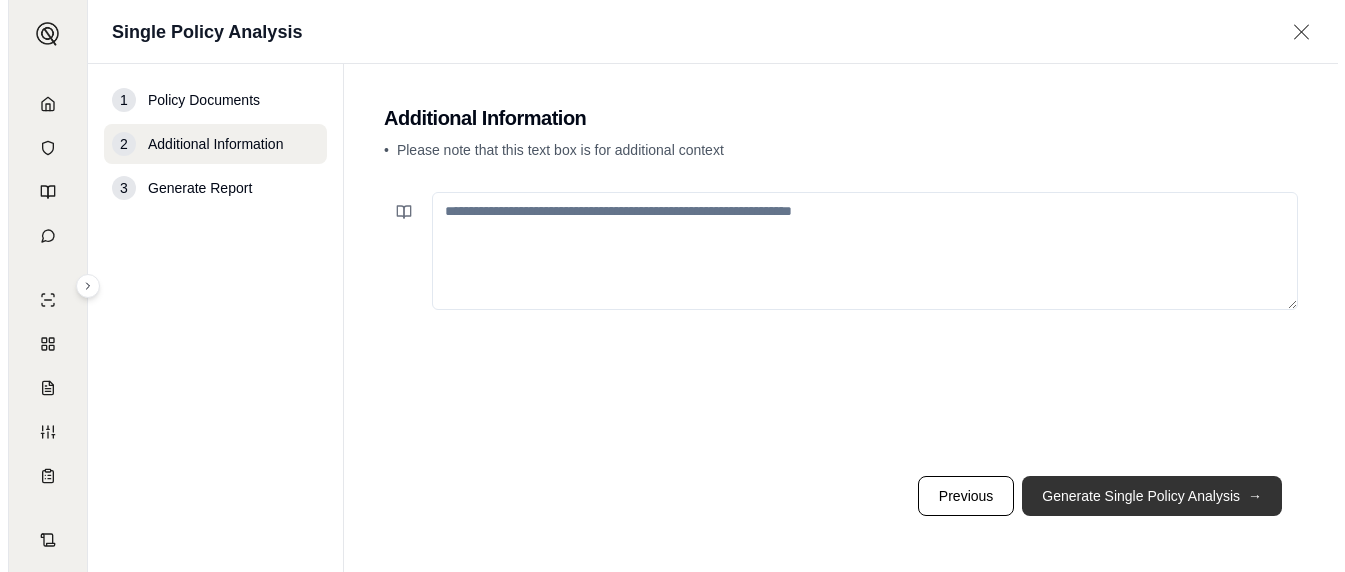 scroll, scrollTop: 0, scrollLeft: 0, axis: both 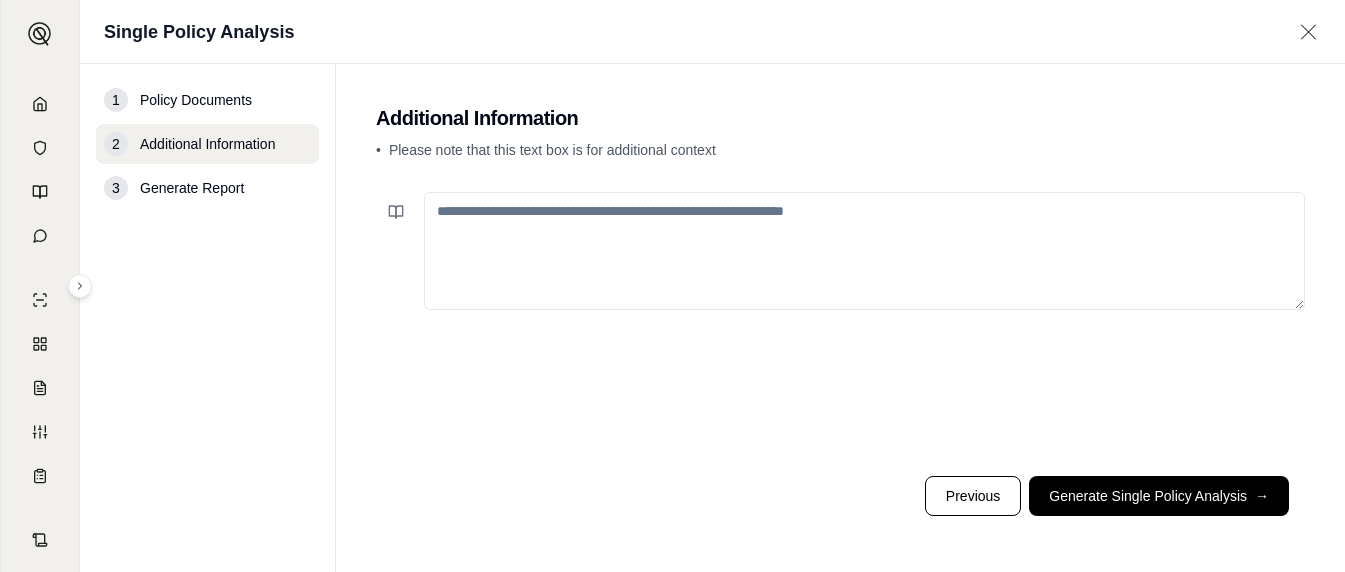 click at bounding box center (864, 251) 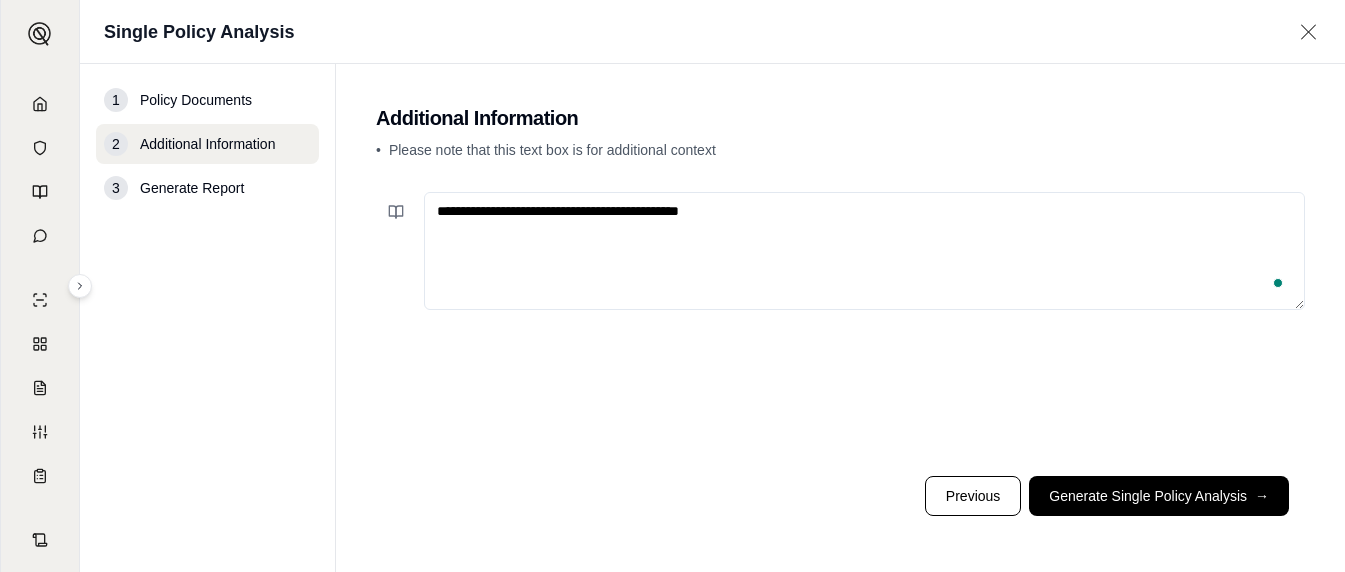 paste on "**********" 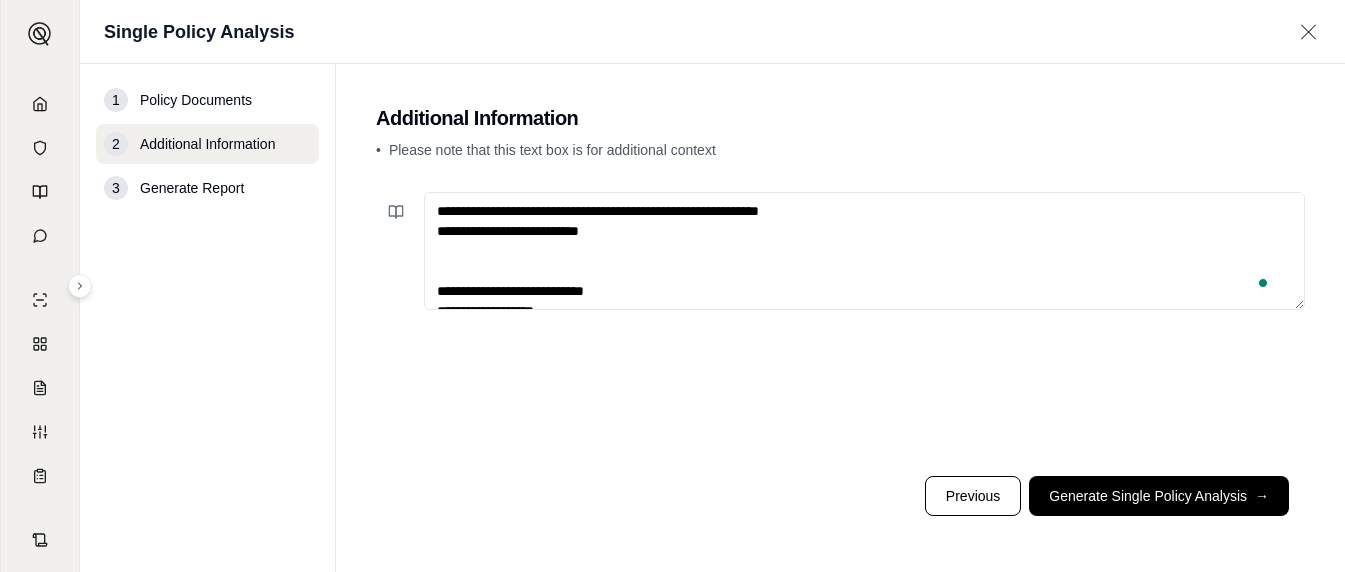 scroll, scrollTop: 10, scrollLeft: 0, axis: vertical 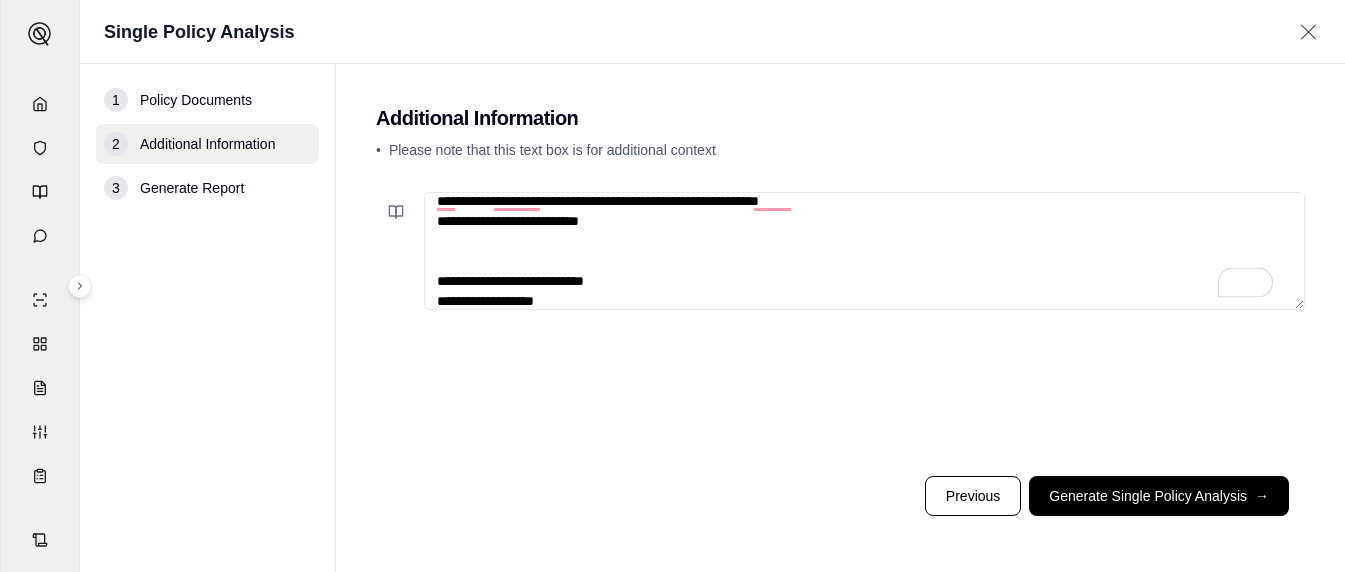 click on "**********" at bounding box center [864, 251] 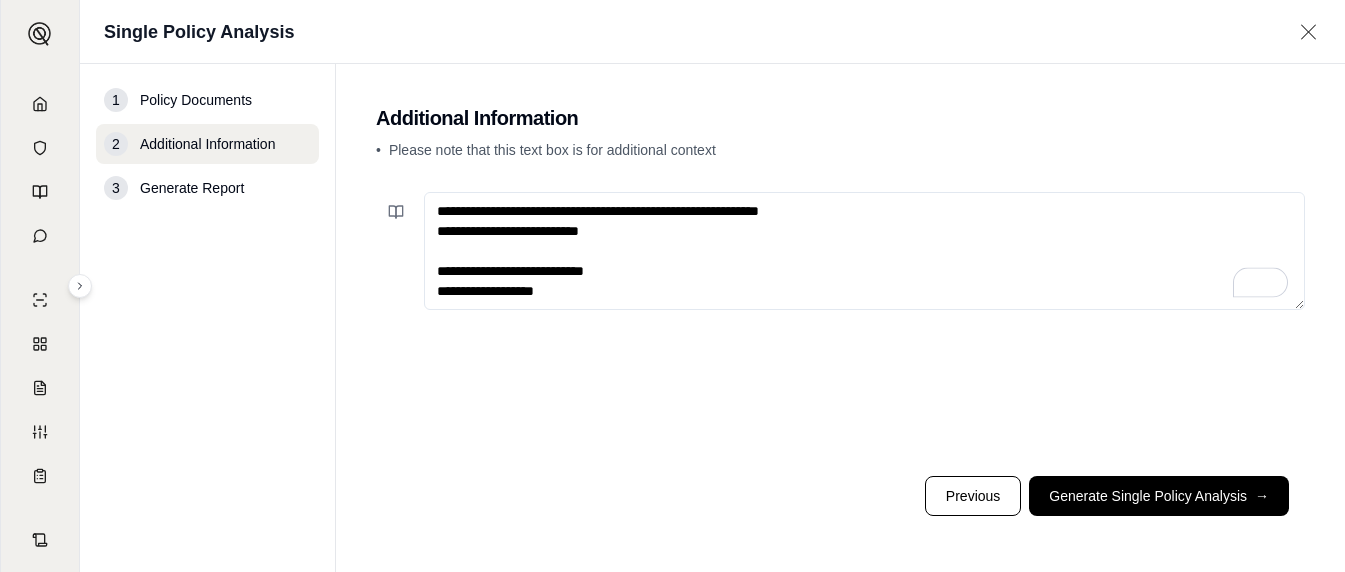 scroll, scrollTop: 0, scrollLeft: 0, axis: both 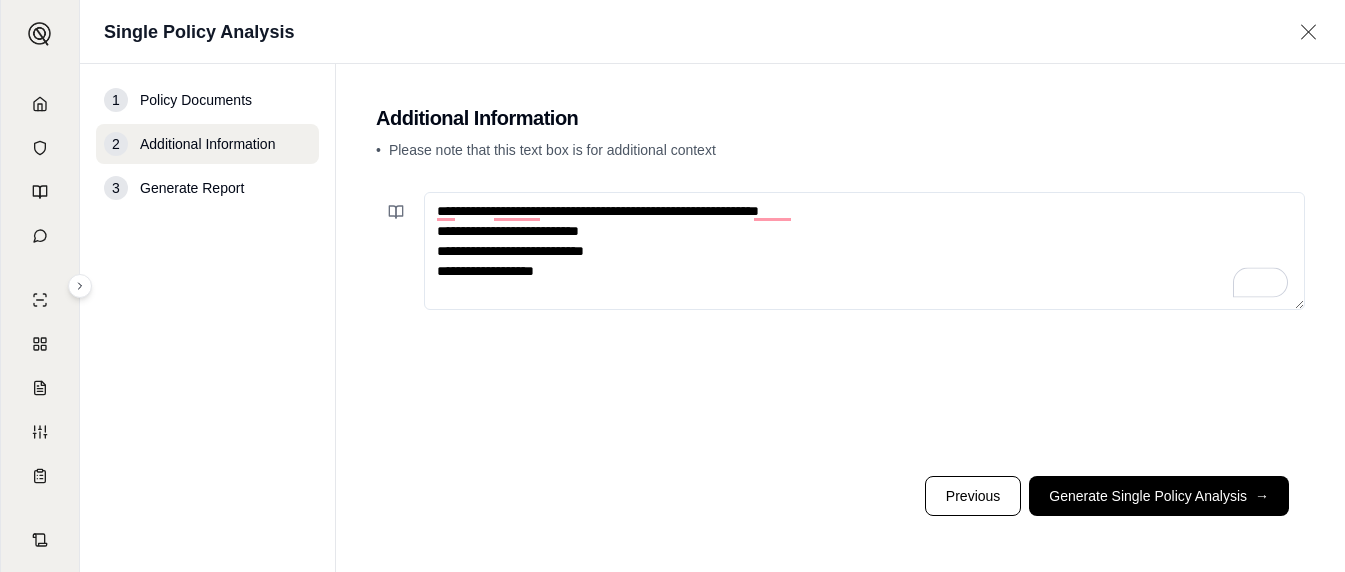 click on "**********" at bounding box center (864, 251) 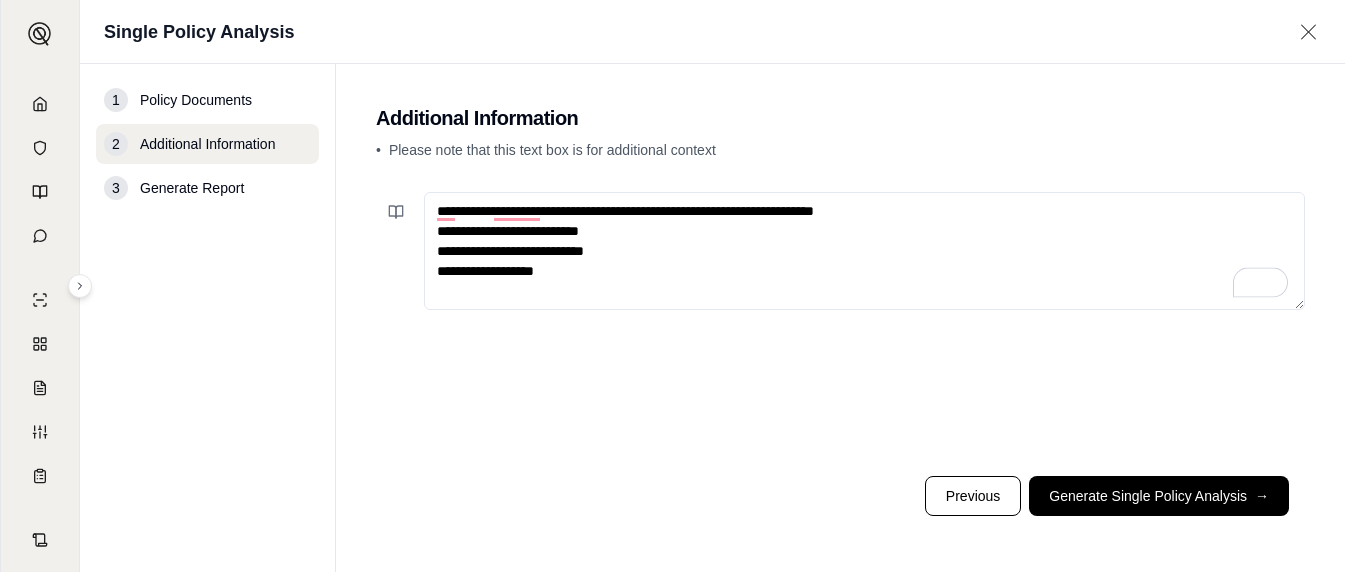 click on "**********" at bounding box center [864, 251] 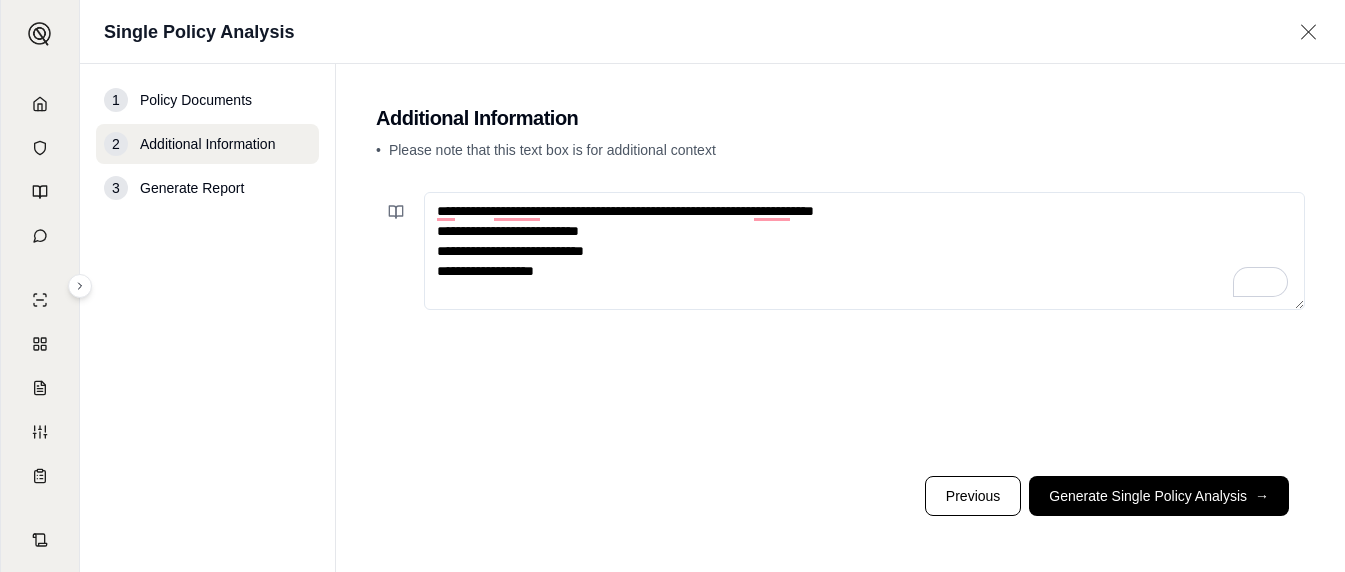click on "**********" at bounding box center (864, 251) 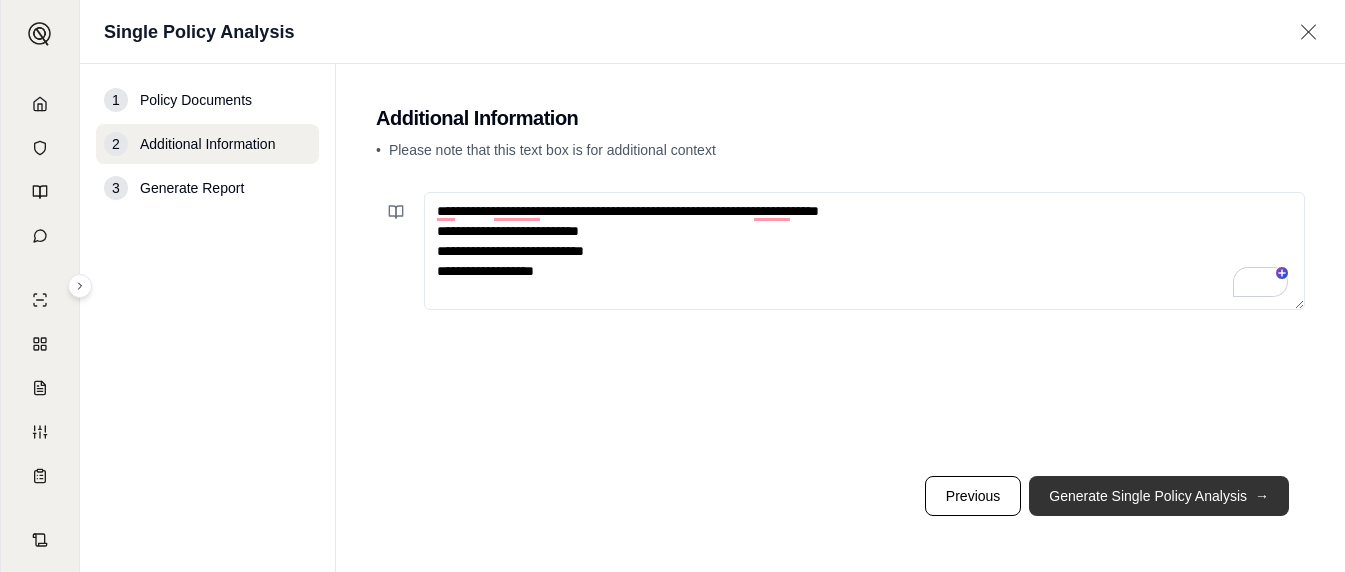 click on "Generate Single Policy Analysis →" at bounding box center (1159, 496) 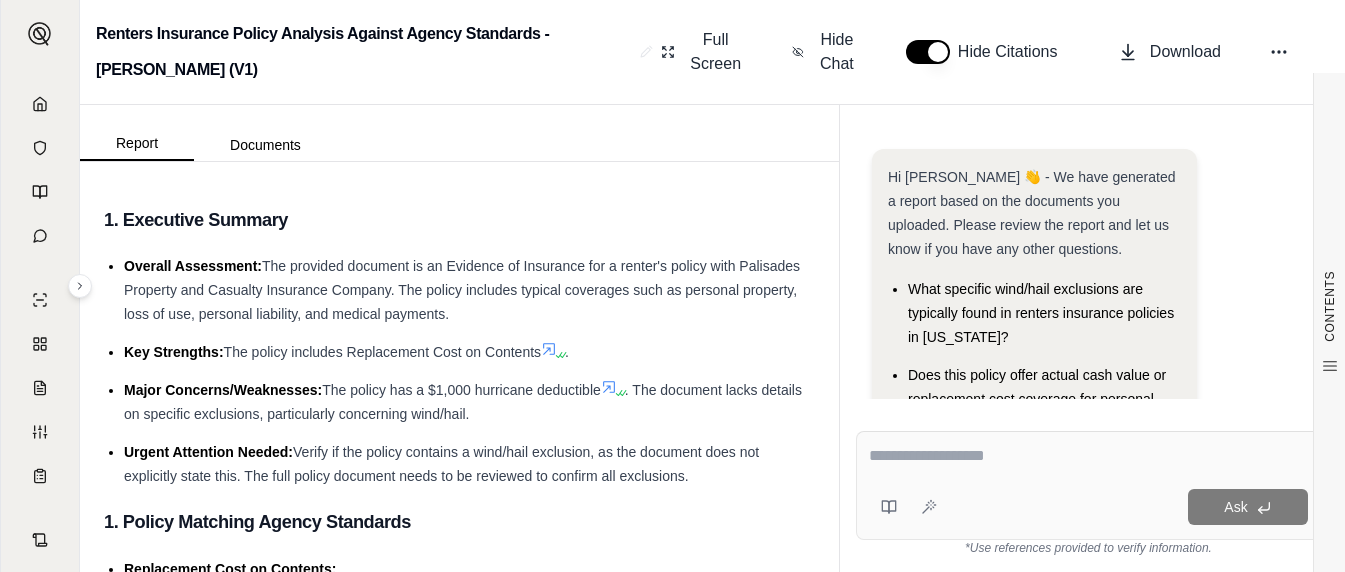 scroll, scrollTop: 0, scrollLeft: 0, axis: both 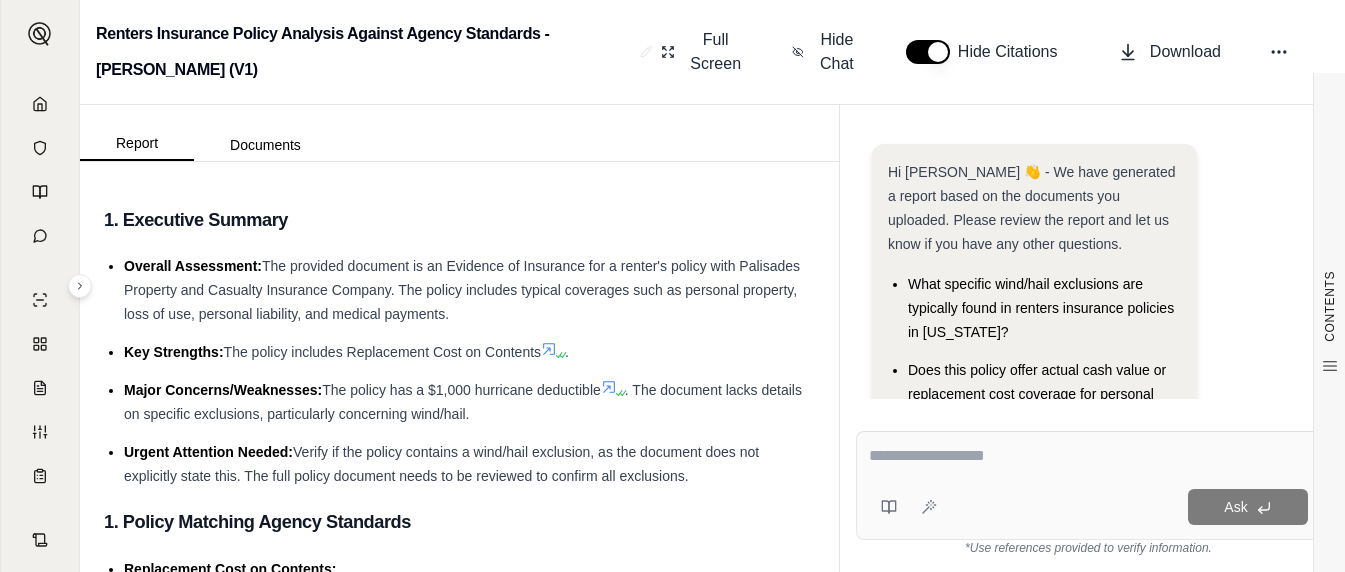 click on "Does this policy offer actual cash value or replacement cost coverage for personal property?" at bounding box center [1044, 394] 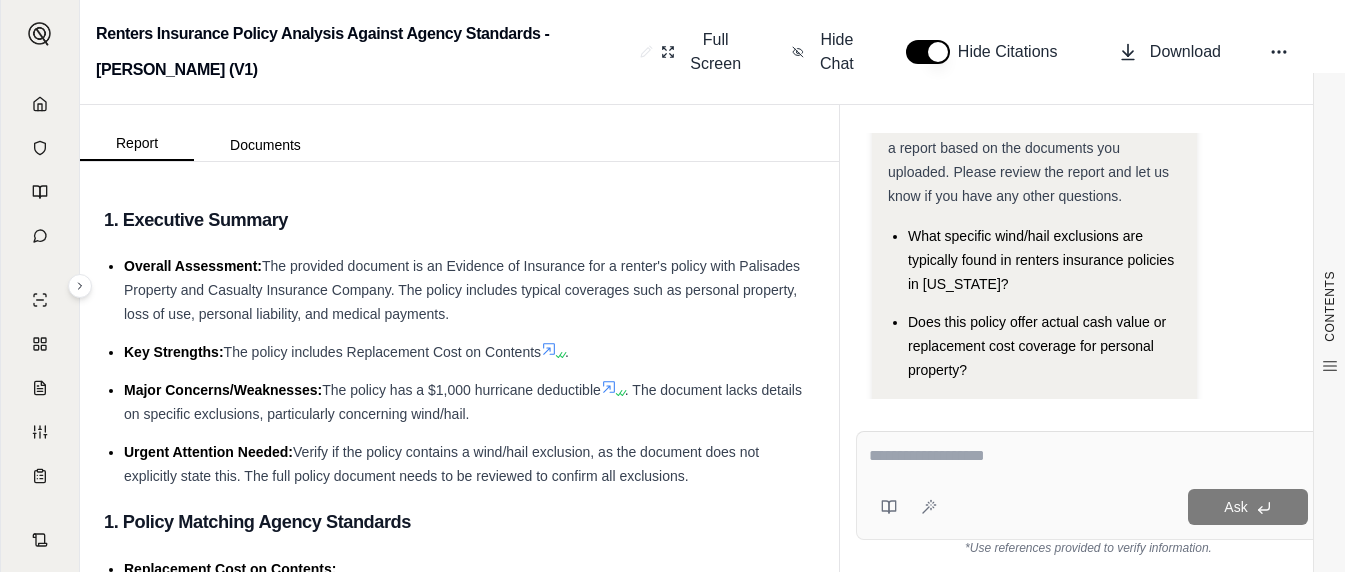 scroll, scrollTop: 100, scrollLeft: 0, axis: vertical 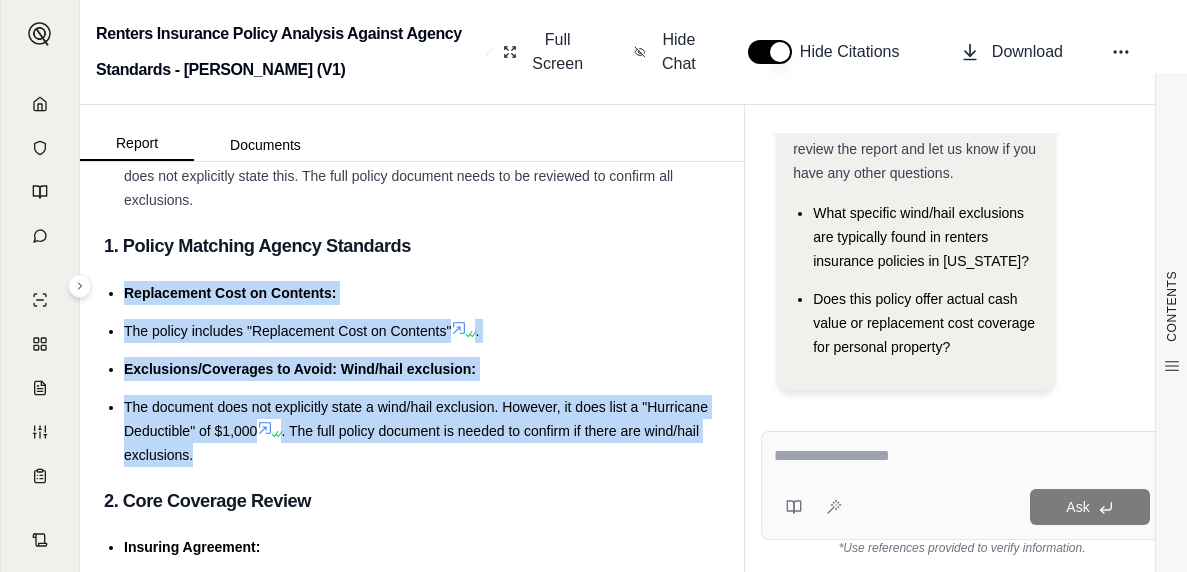 copy on "Replacement Cost on Contents:
The policy includes "Replacement Cost on Contents"  .
Exclusions/Coverages to Avoid: Wind/hail exclusion:
The document does not explicitly state a wind/hail exclusion. However, it does list a "Hurricane Deductible" of $1,000  . The full policy document is needed to confirm if there are wind/hail exclusions." 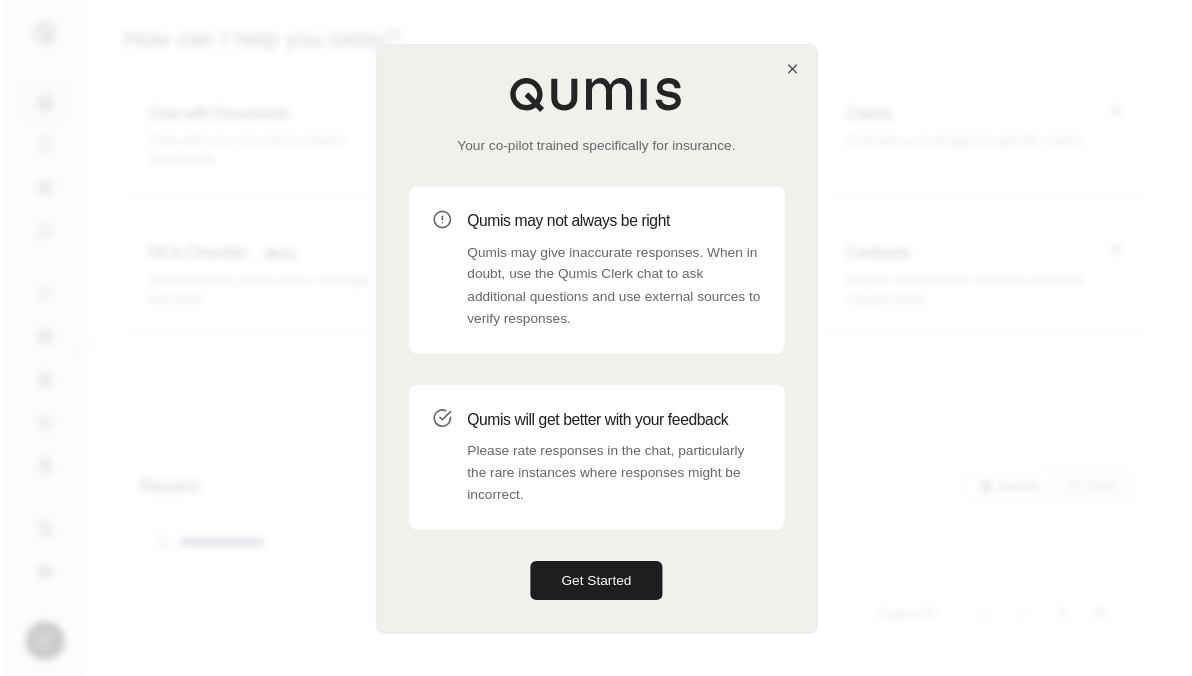 scroll, scrollTop: 0, scrollLeft: 0, axis: both 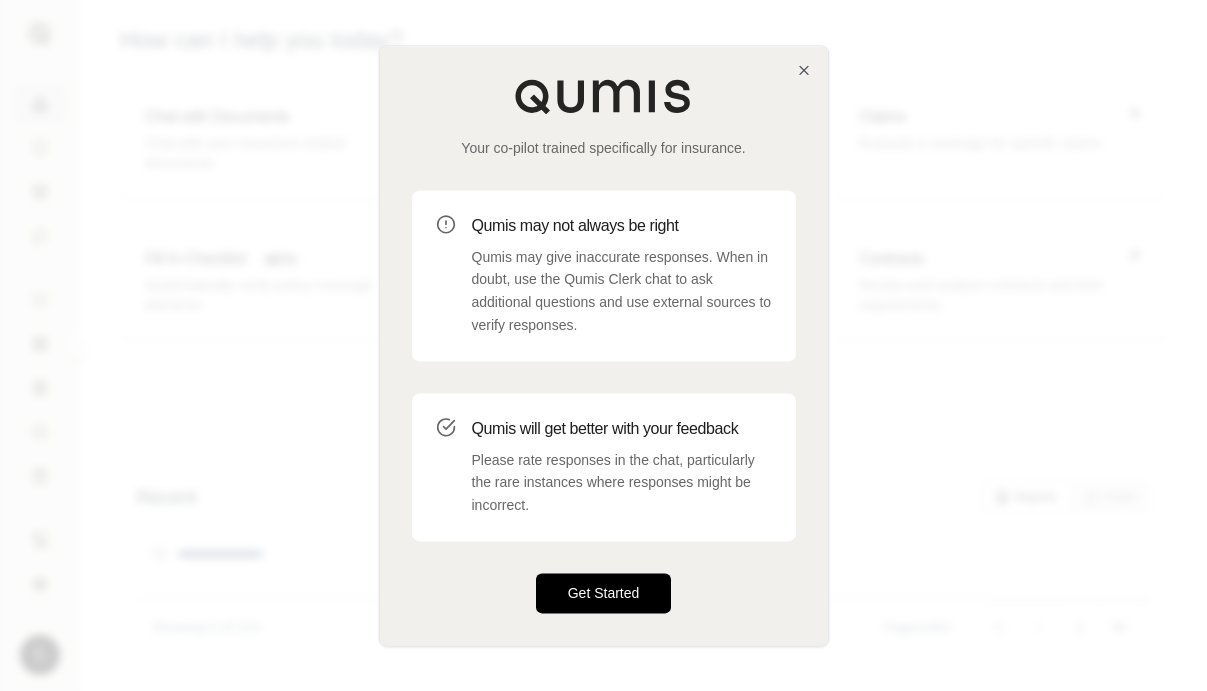 click on "Get Started" at bounding box center (604, 593) 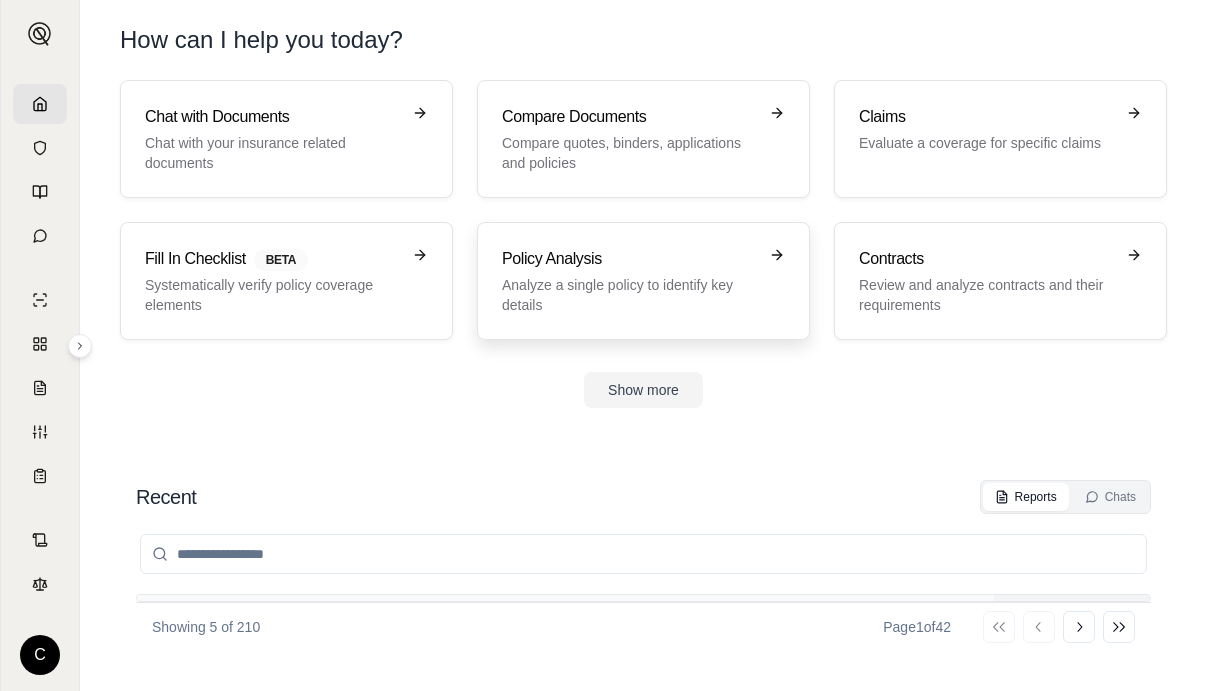 click on "Analyze a single policy to identify key details" at bounding box center (629, 295) 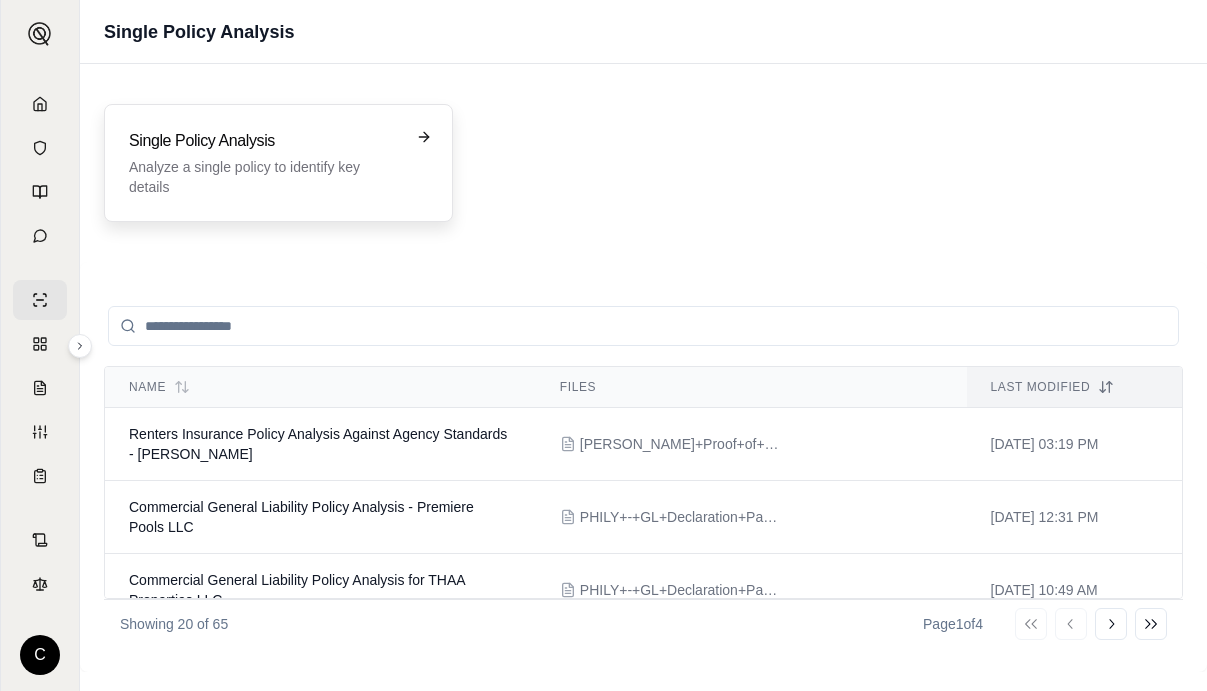 click on "Analyze a single policy to identify key details" at bounding box center (264, 177) 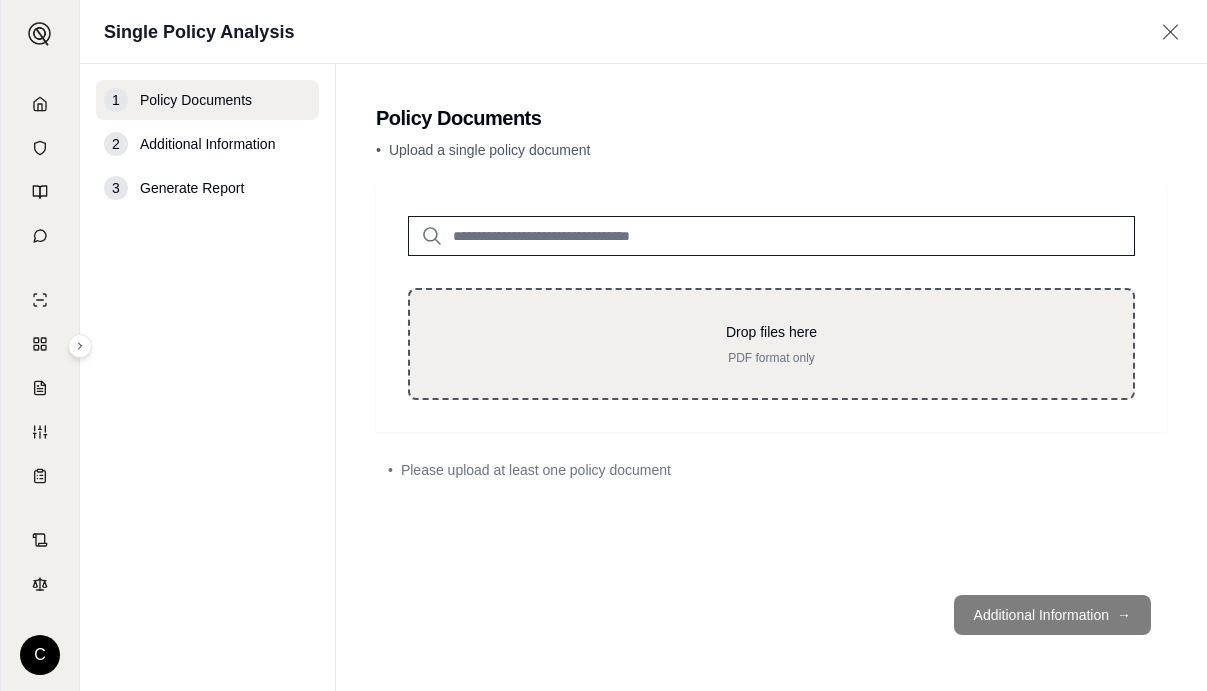 click on "Drop files here PDF format only" at bounding box center [771, 344] 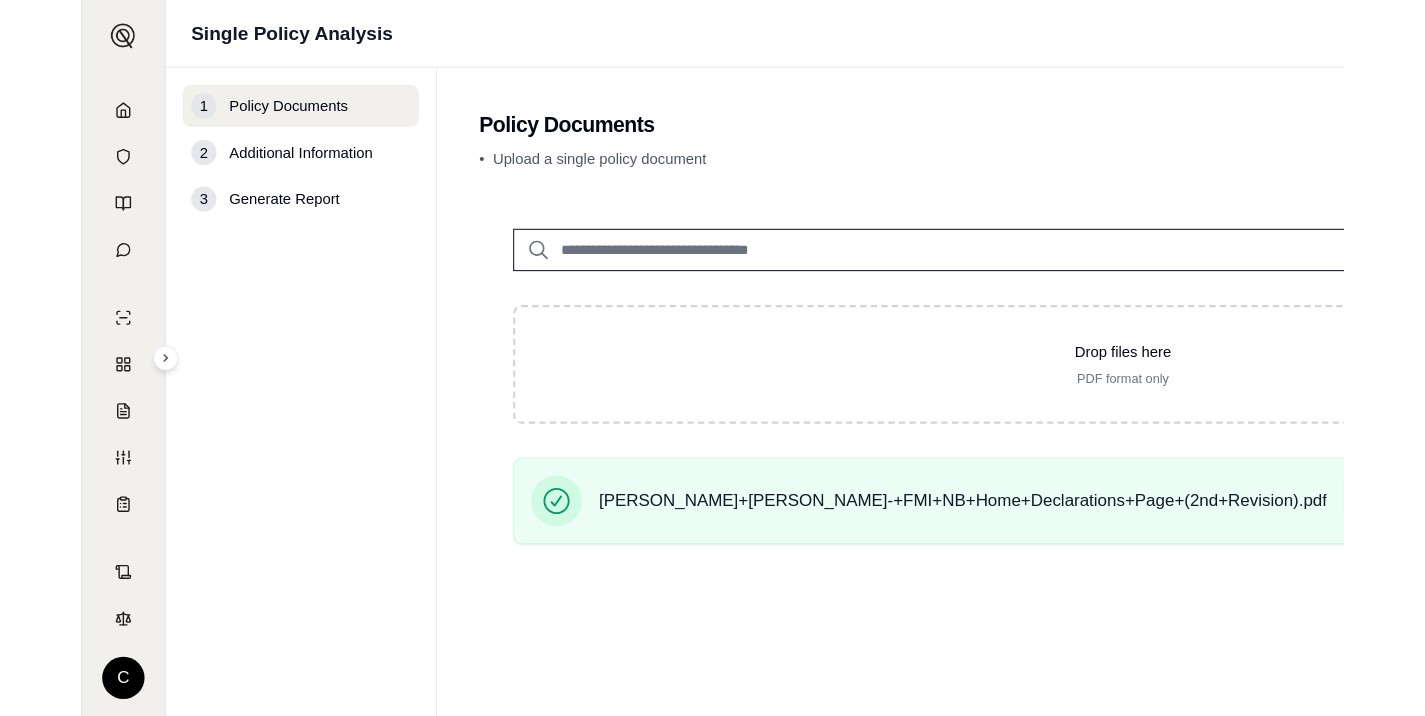 scroll, scrollTop: 15, scrollLeft: 0, axis: vertical 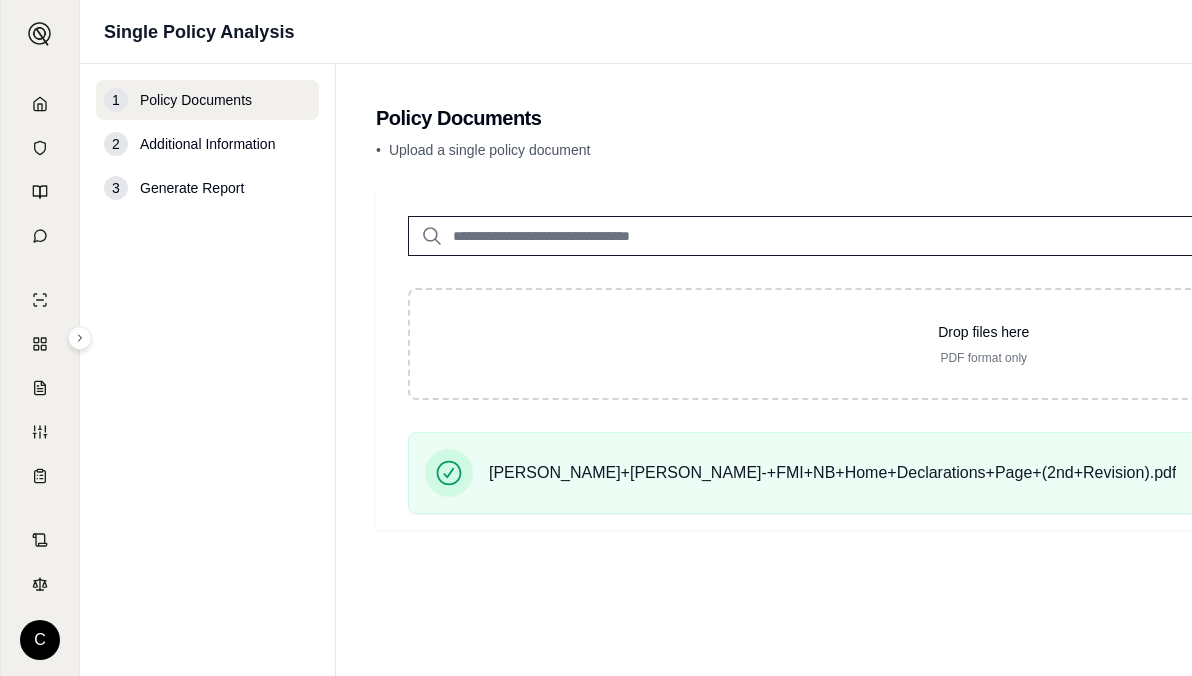 click on "Additional Information →" at bounding box center [984, 600] 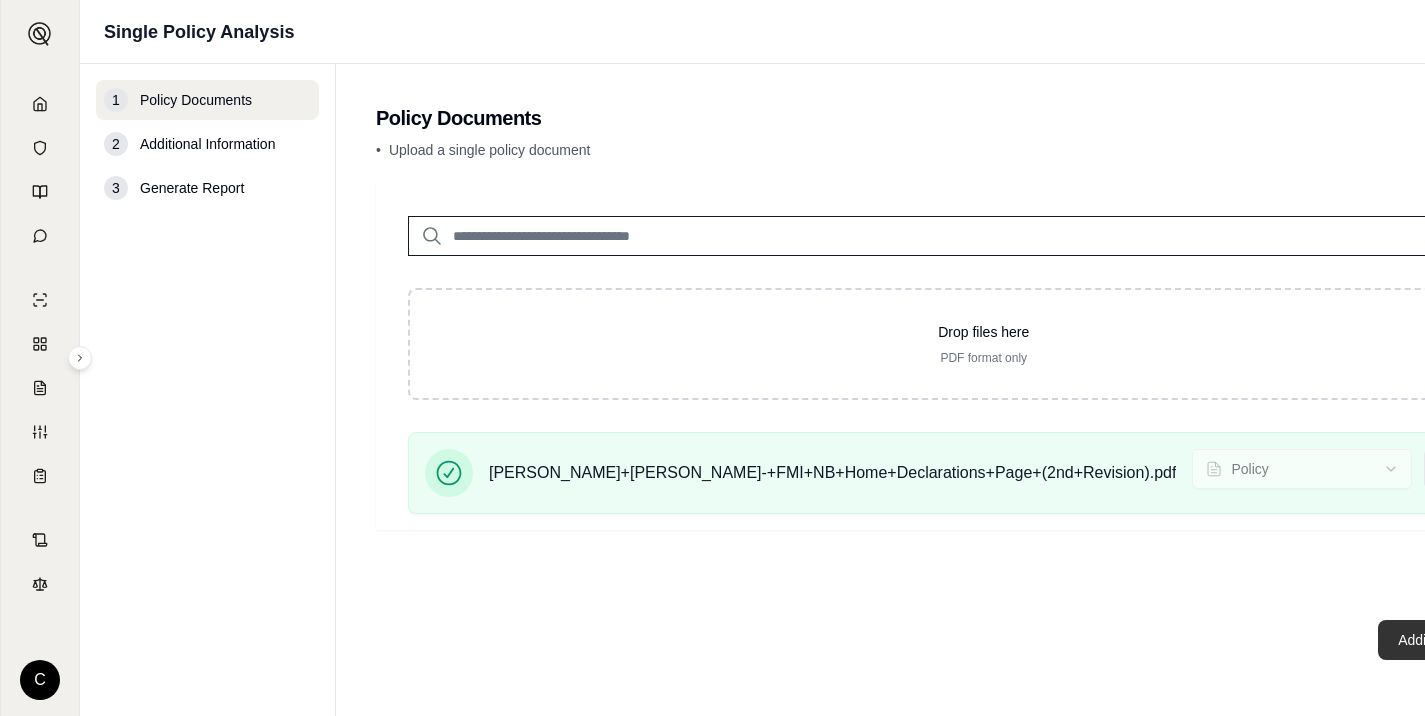 click on "Additional Information →" at bounding box center [1476, 640] 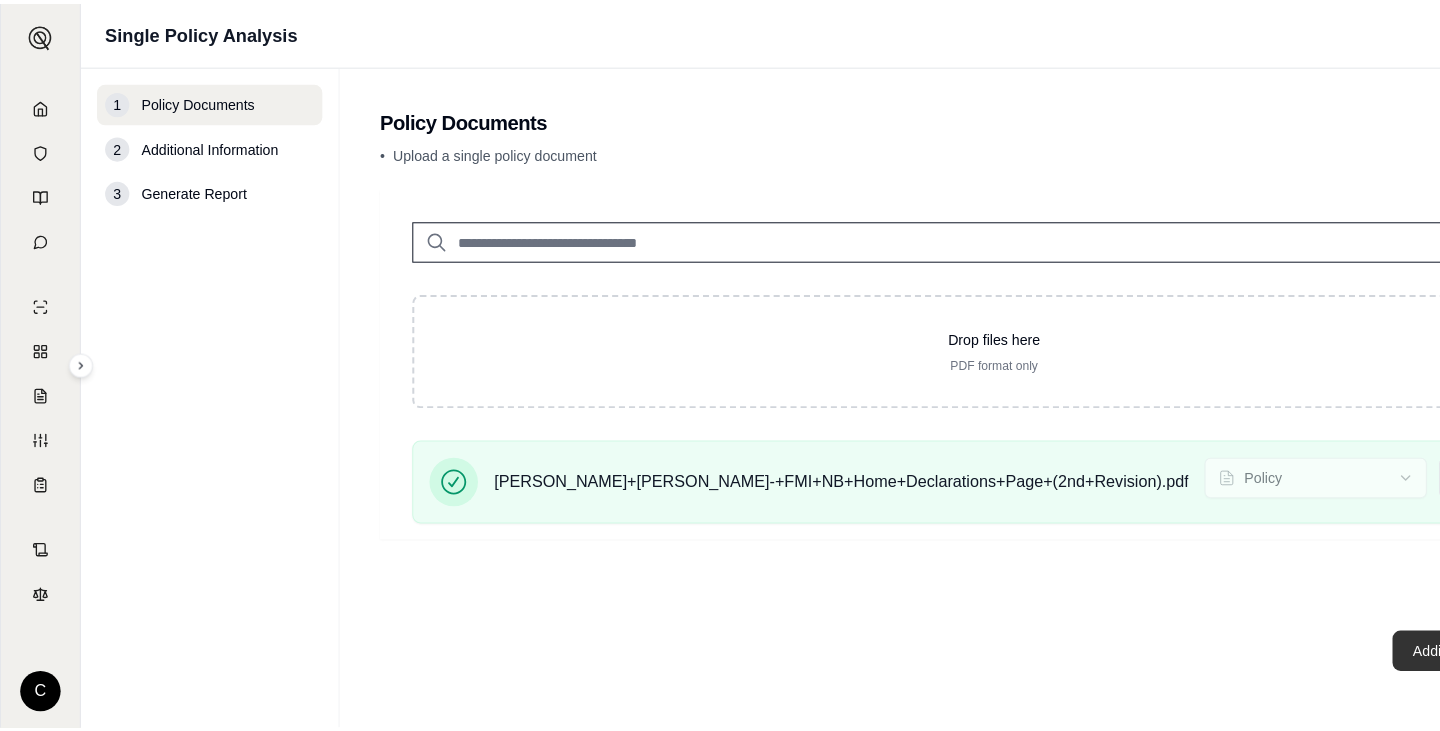 scroll, scrollTop: 0, scrollLeft: 0, axis: both 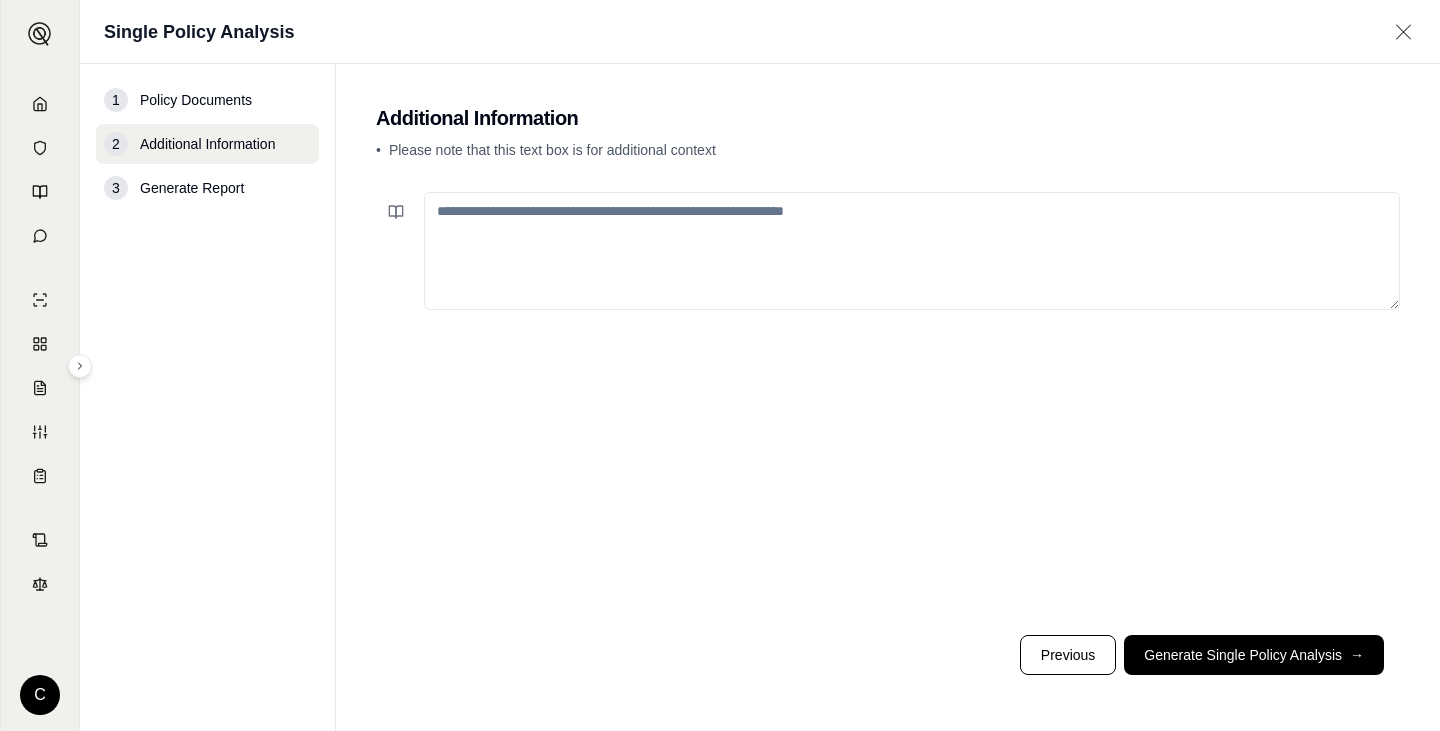 click at bounding box center (912, 251) 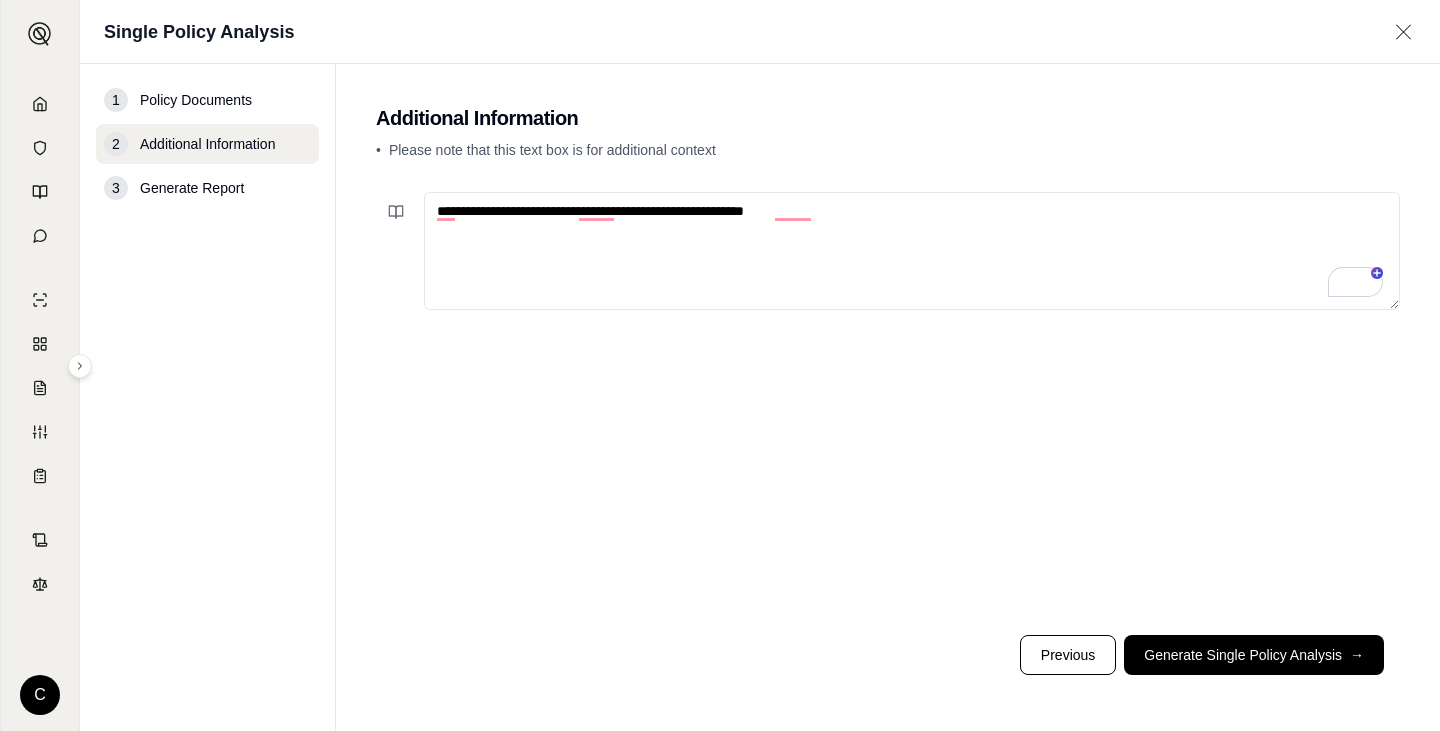 click on "**********" at bounding box center [912, 251] 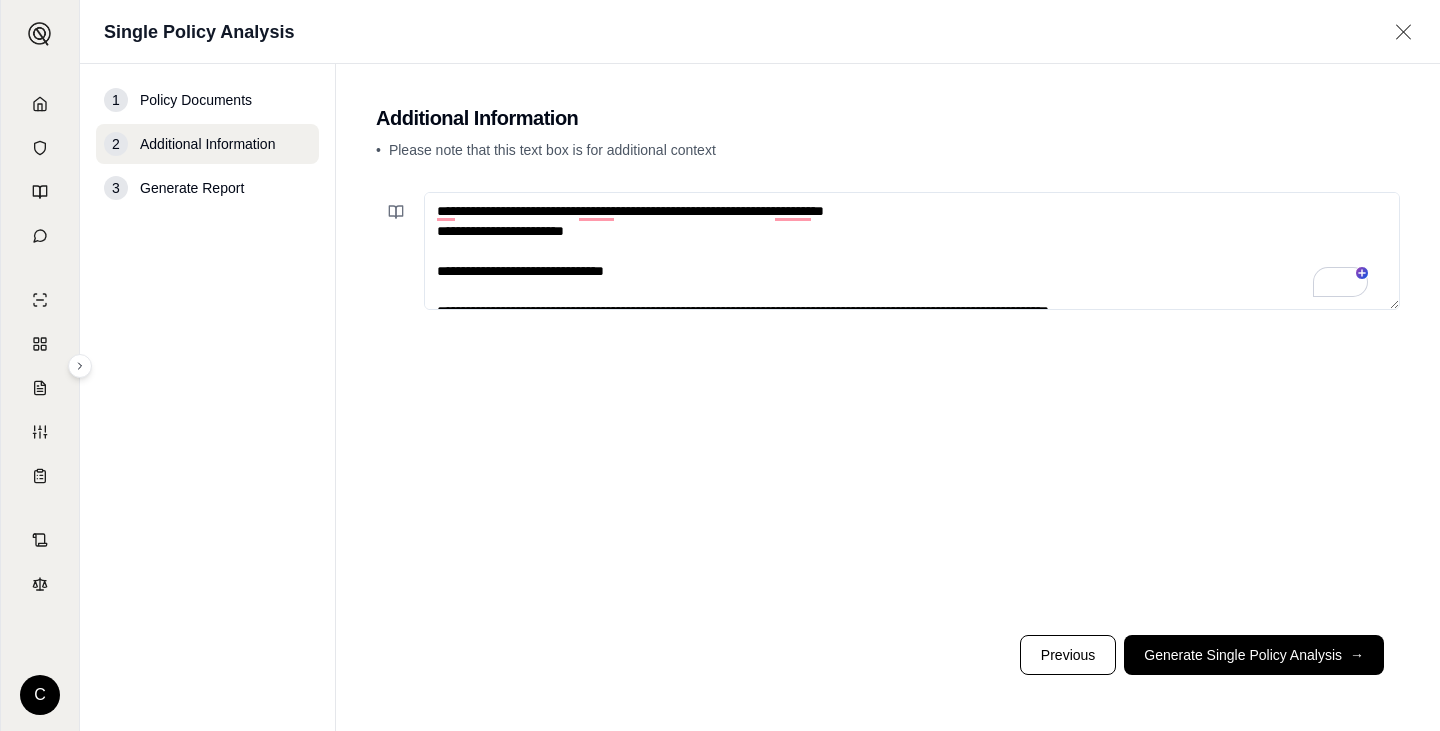 scroll, scrollTop: 710, scrollLeft: 0, axis: vertical 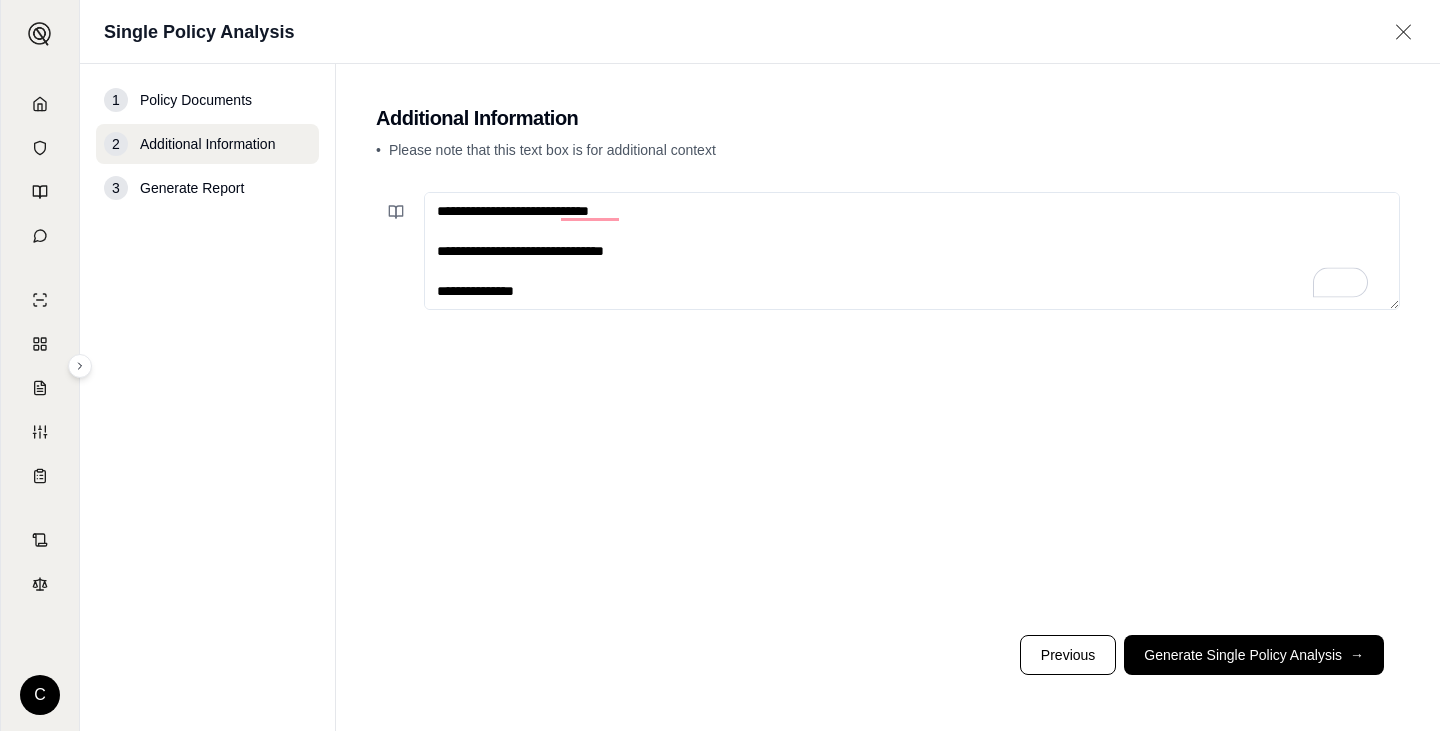 click on "**********" at bounding box center (912, 251) 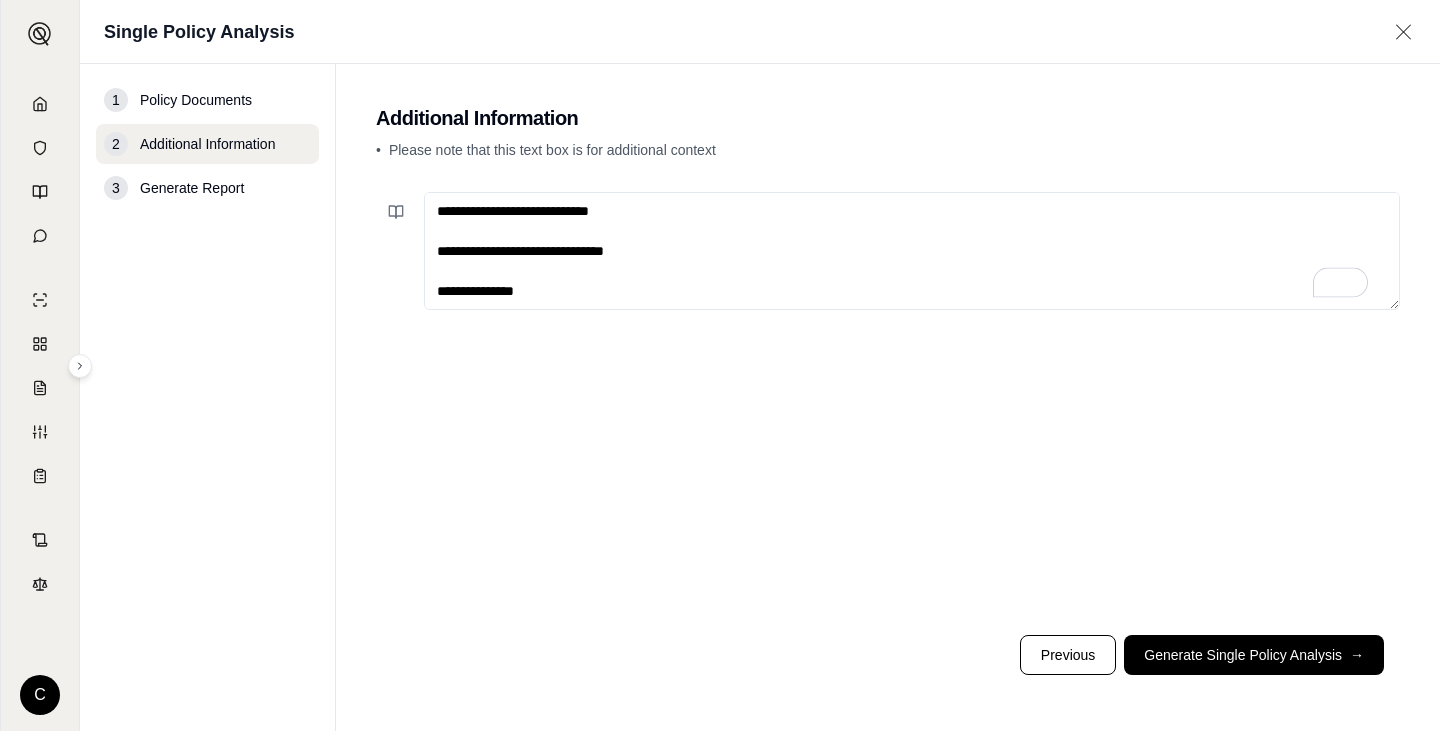 scroll, scrollTop: 630, scrollLeft: 0, axis: vertical 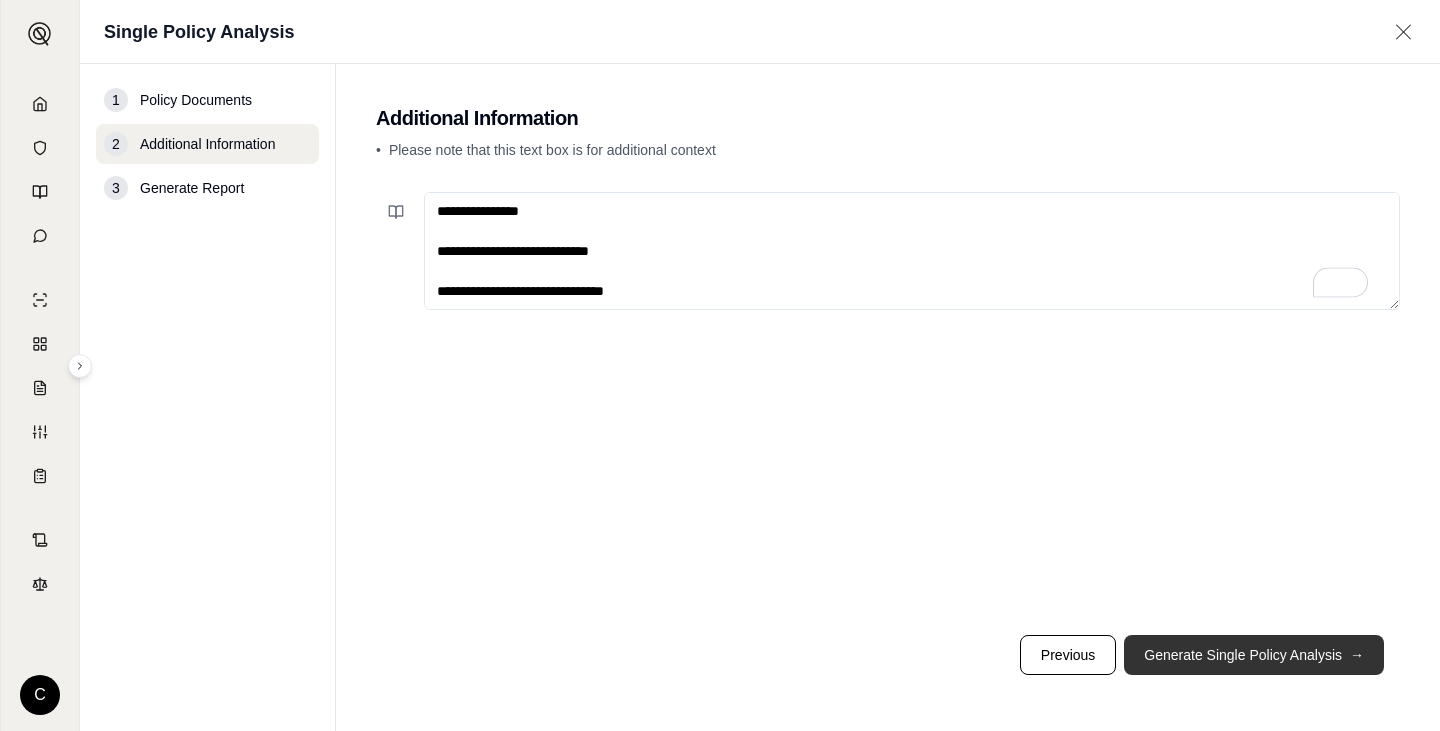 type on "**********" 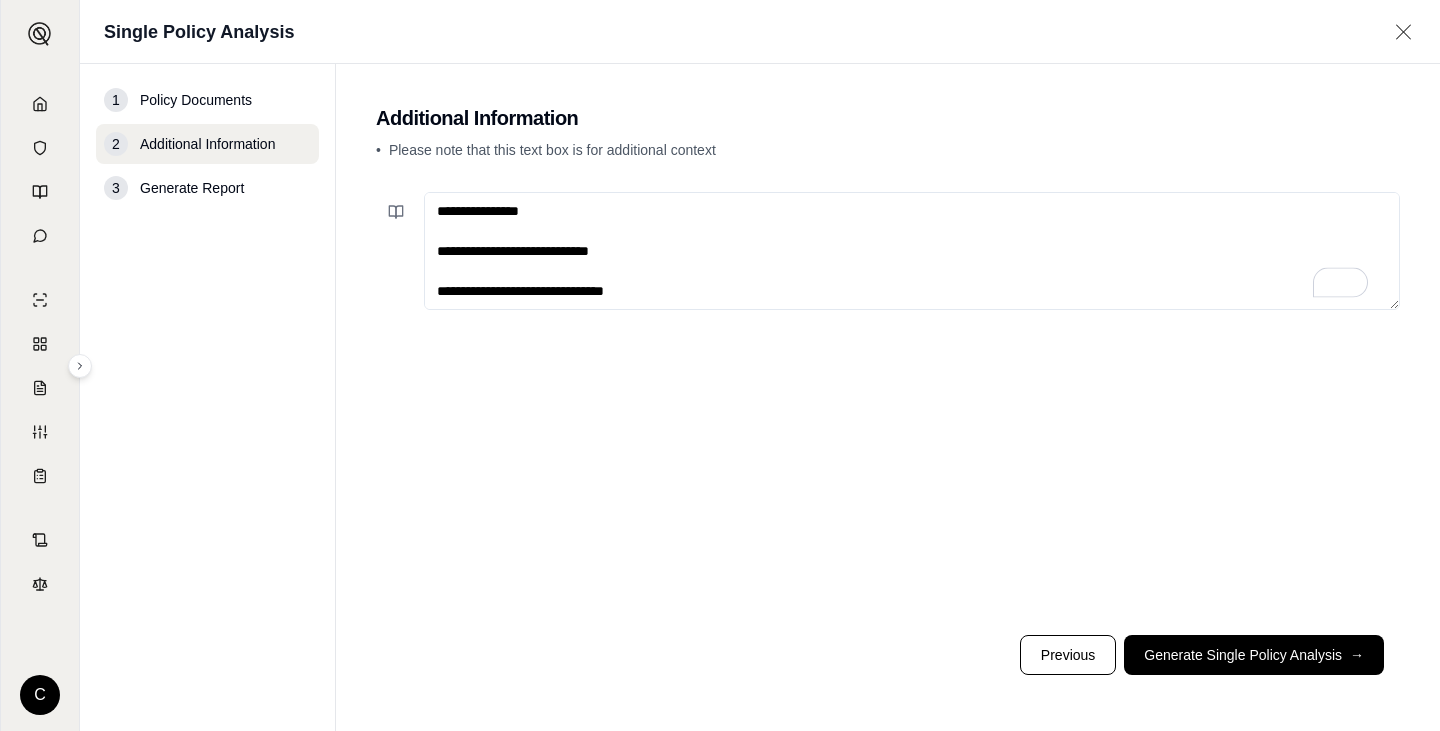 click on "Generate Single Policy Analysis →" at bounding box center (1254, 655) 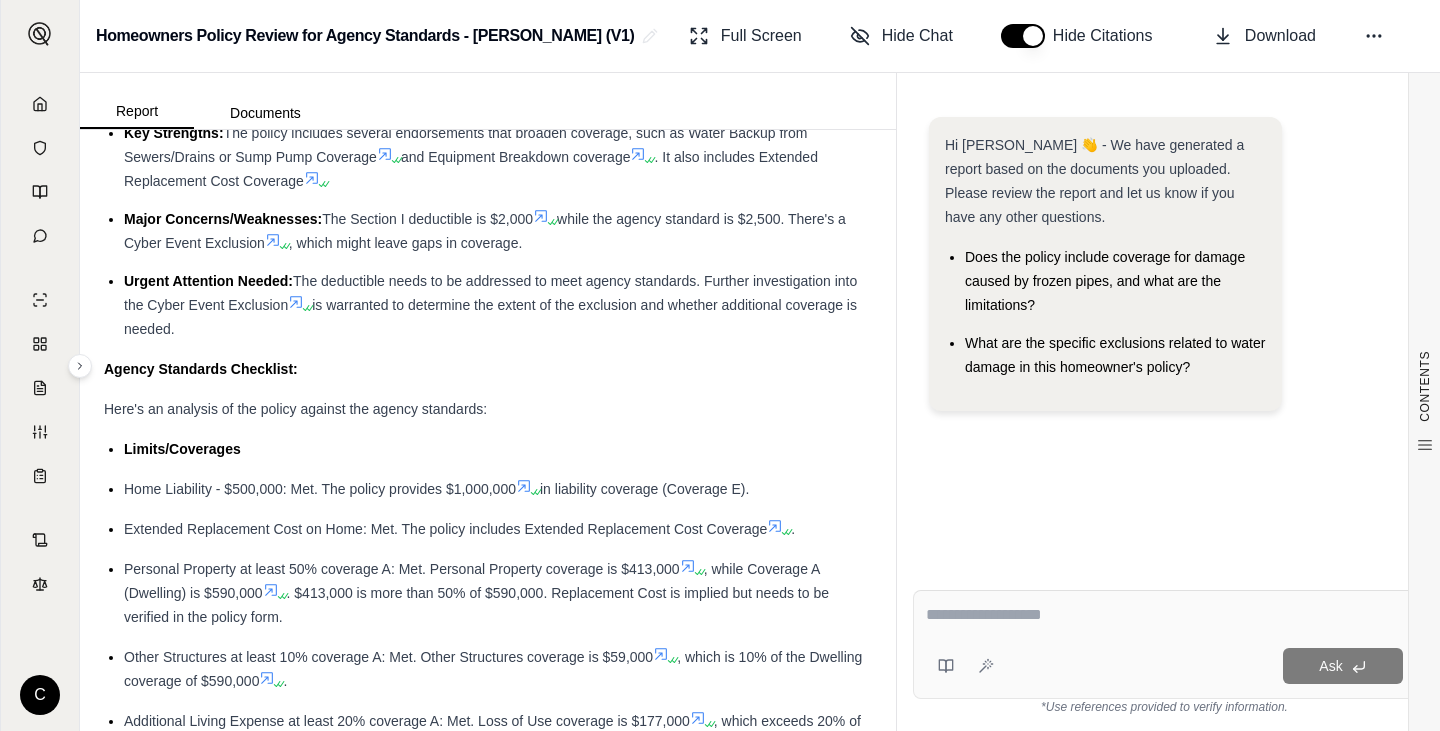 scroll, scrollTop: 200, scrollLeft: 0, axis: vertical 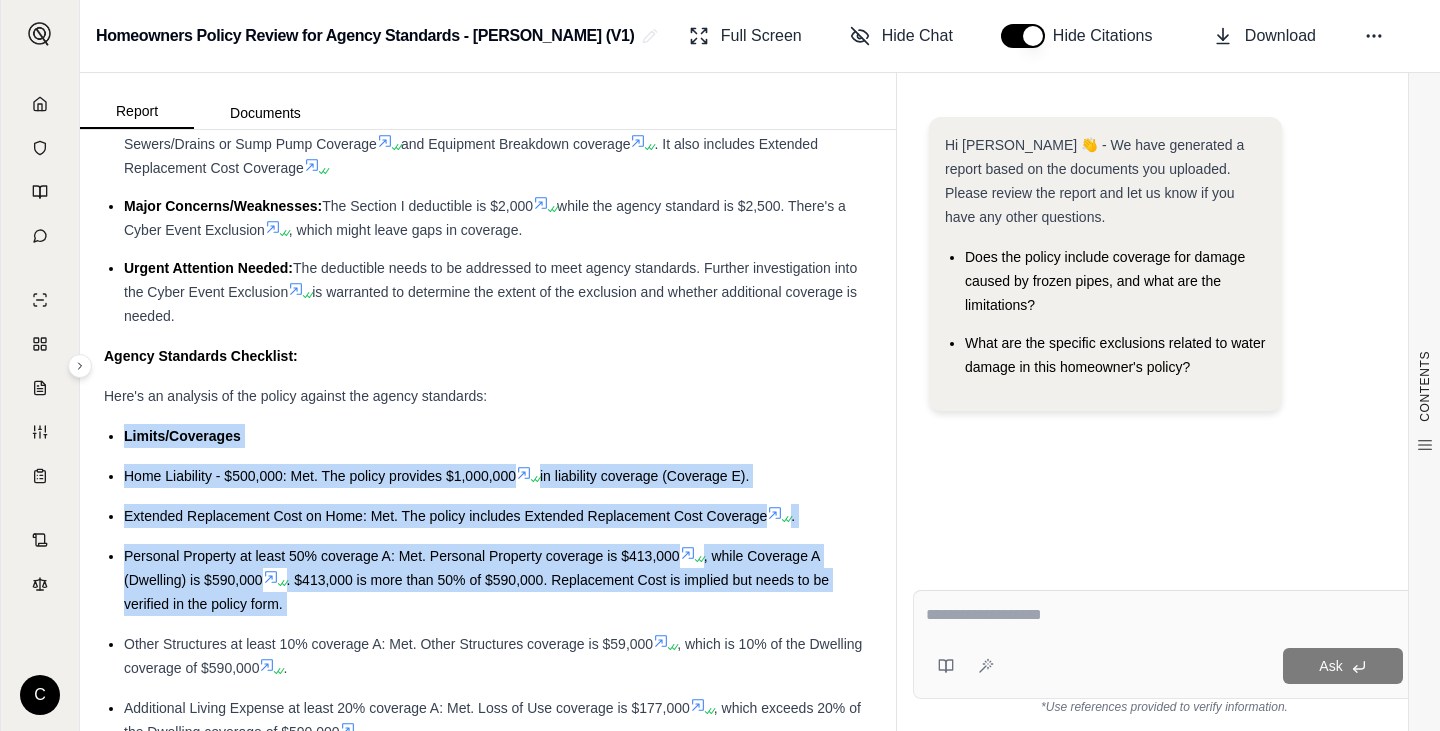 drag, startPoint x: 115, startPoint y: 432, endPoint x: 600, endPoint y: 628, distance: 523.10706 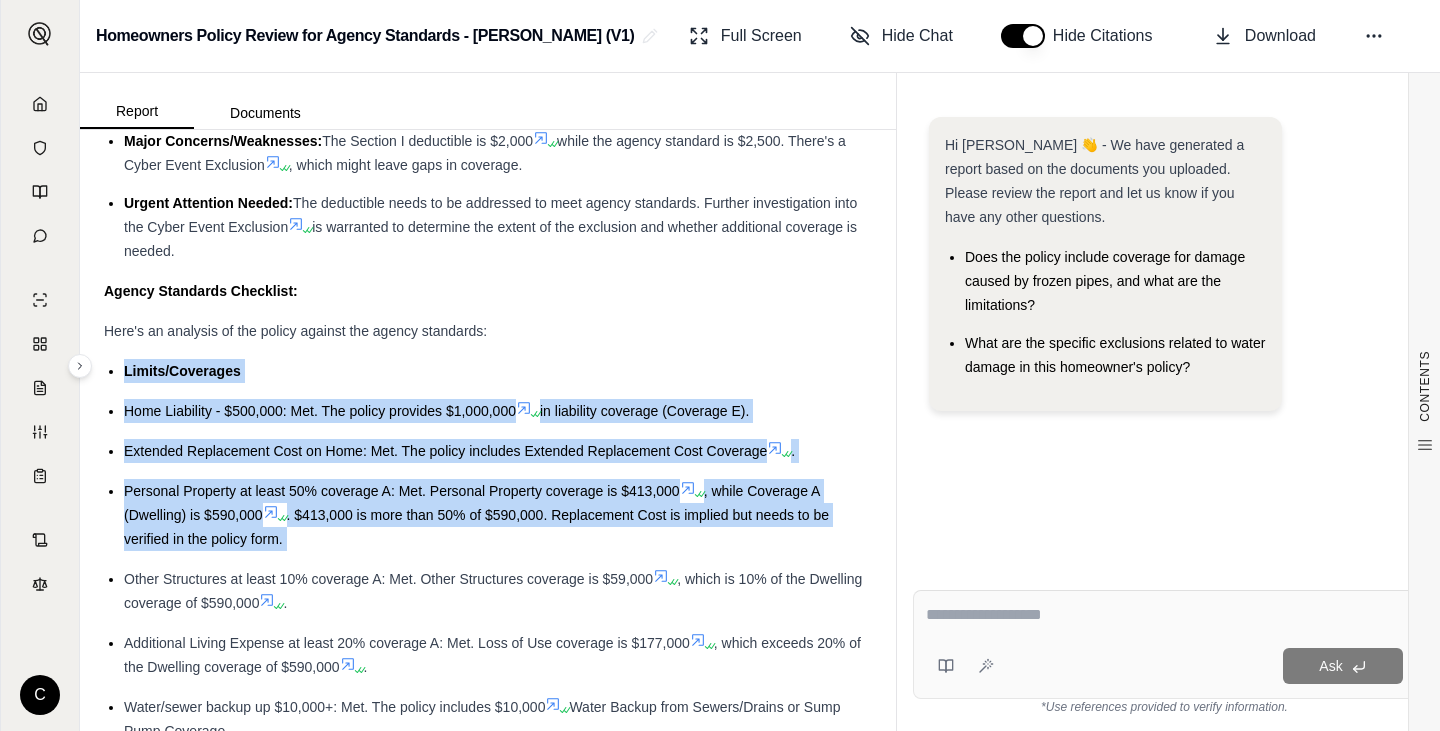 scroll, scrollTop: 300, scrollLeft: 0, axis: vertical 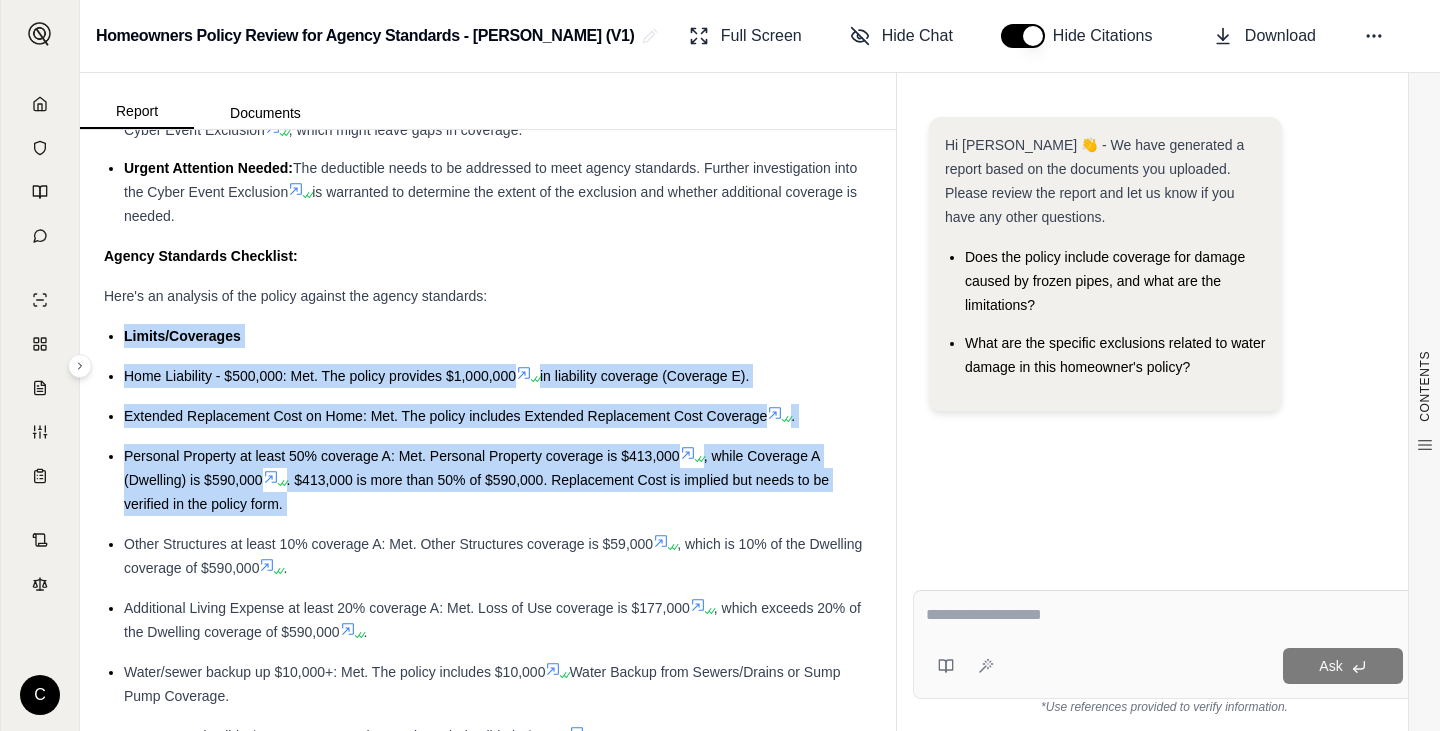 click on "Home Liability - $500,000: Met. The policy provides $1,000,000" at bounding box center [320, 376] 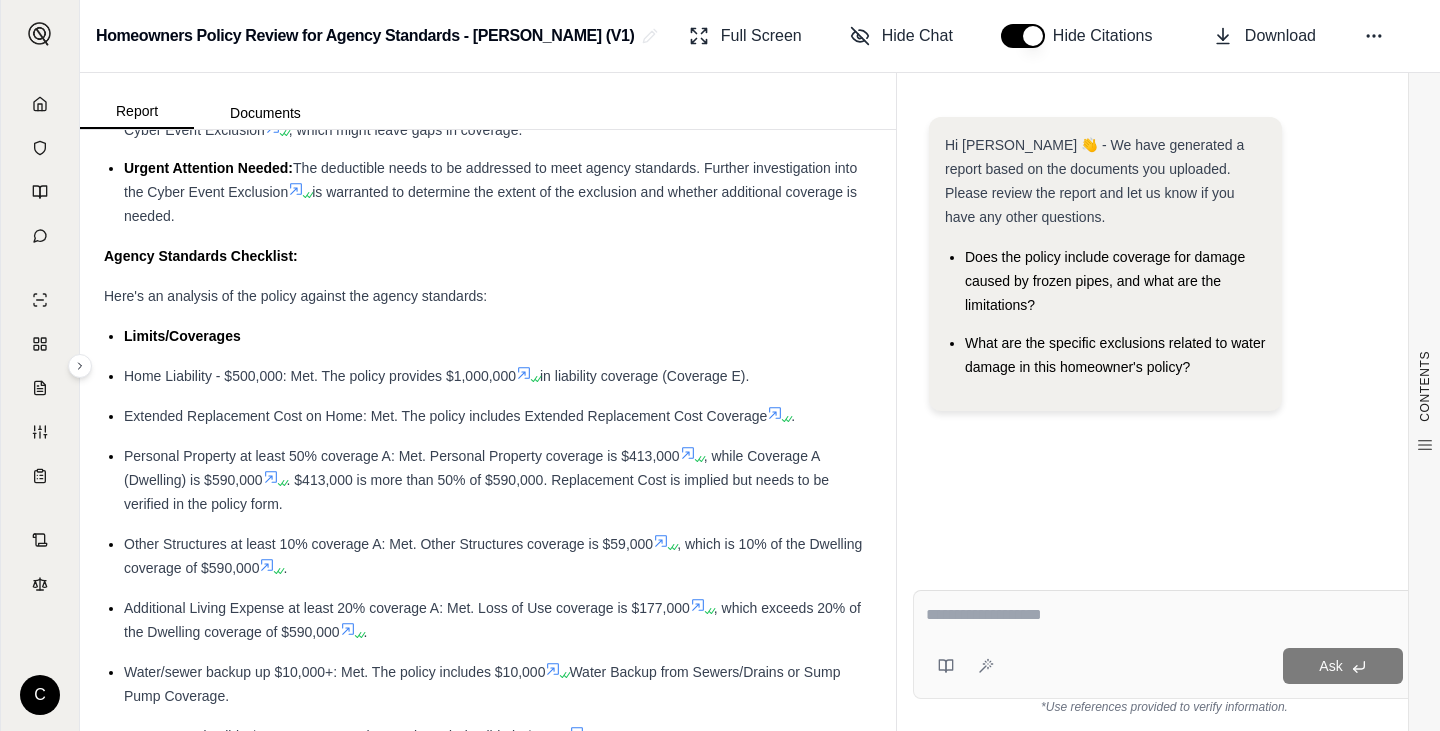 click on "Limits/Coverages" at bounding box center [182, 336] 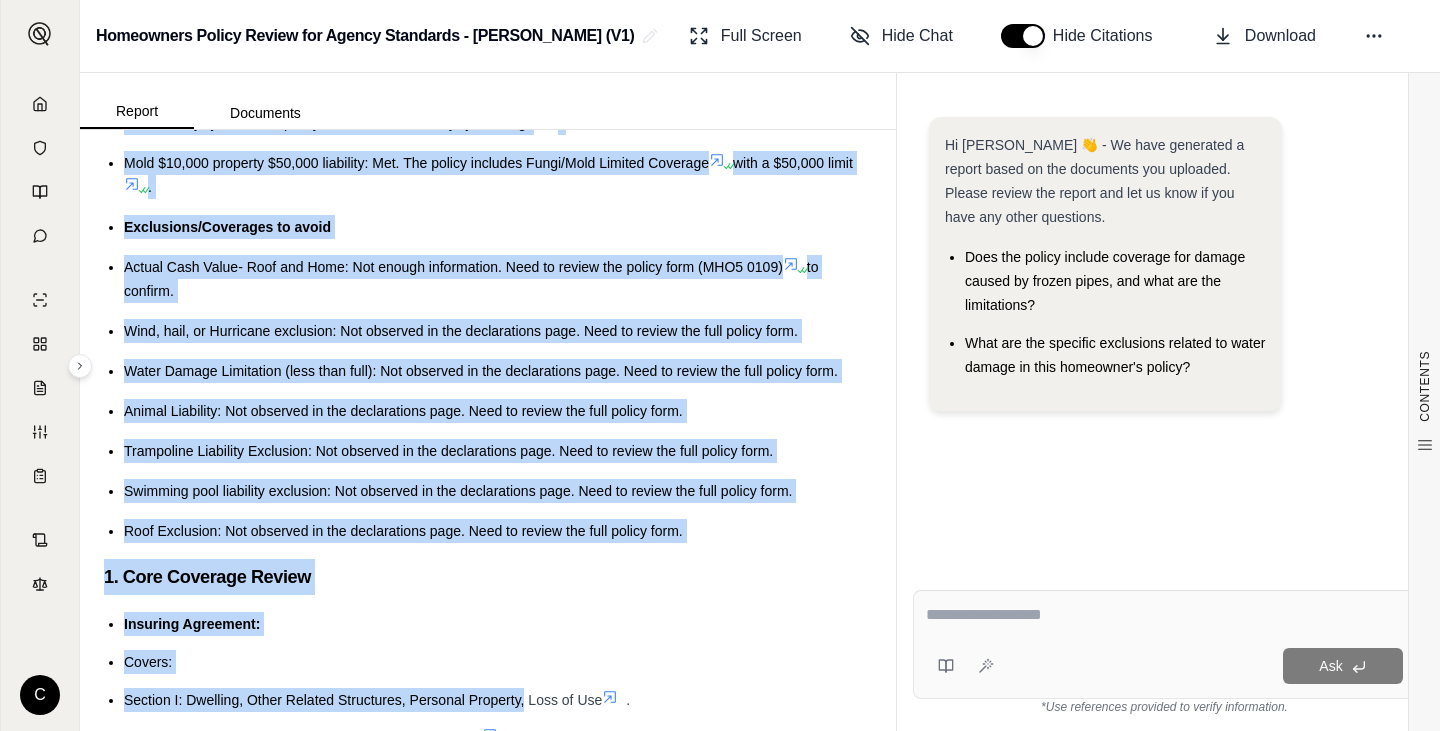 scroll, scrollTop: 1089, scrollLeft: 0, axis: vertical 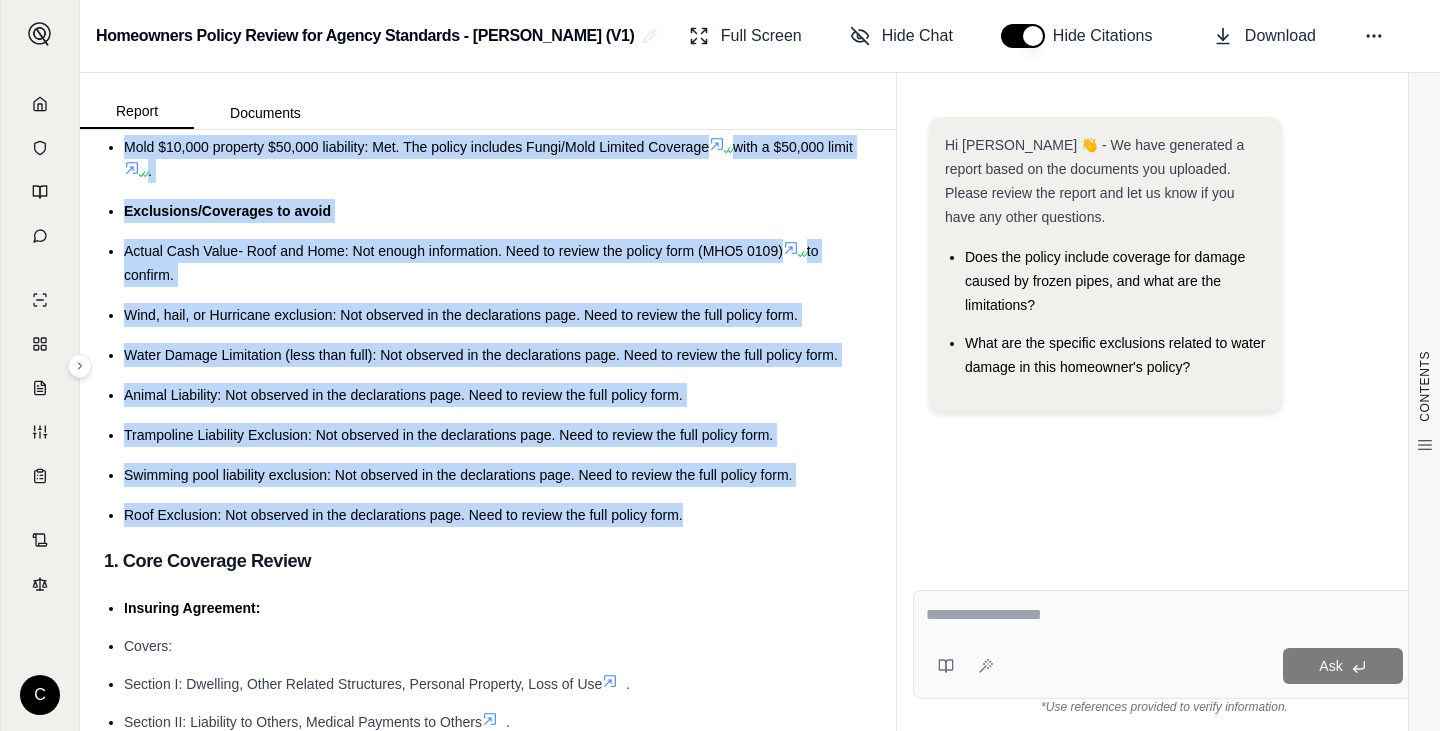 copy on "Limits/Coverages
Home Liability - $500,000: Met. The policy provides $1,000,000   in liability coverage (Coverage E).
Extended Replacement Cost on Home: Met. The policy includes Extended Replacement Cost Coverage  .
Personal Property at least 50% coverage A: Met. Personal Property coverage is $413,000  , while Coverage A (Dwelling) is $590,000  . $413,000 is more than 50% of $590,000. Replacement Cost is implied but needs to be verified in the policy form.
Other Structures at least 10% coverage A: Met. Other Structures coverage is $59,000  , which is 10% of the Dwelling coverage of $590,000  .
Additional Living Expense at least 20% coverage A: Met. Loss of Use coverage is $177,000  , which exceeds 20% of the Dwelling coverage of $590,000  .
Water/sewer backup up $10,000+: Met. The policy includes $10,000   Water Backup from Sewers/Drains or Sump Pump Coverage.
Property Deductible $2,500: Not Met. The Section I deductible is $2,000  .
Equipment Breakdown: Met. The policy includes Equipment B..." 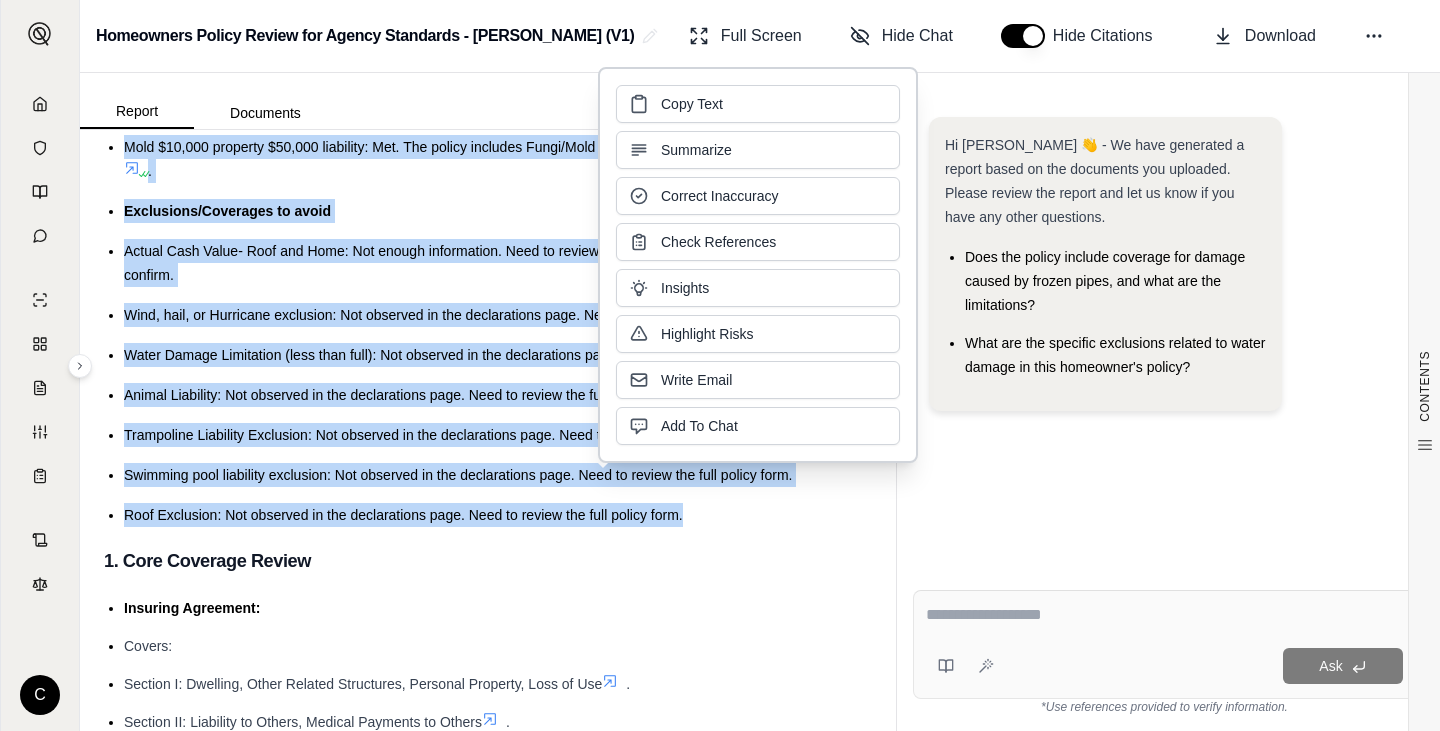 type 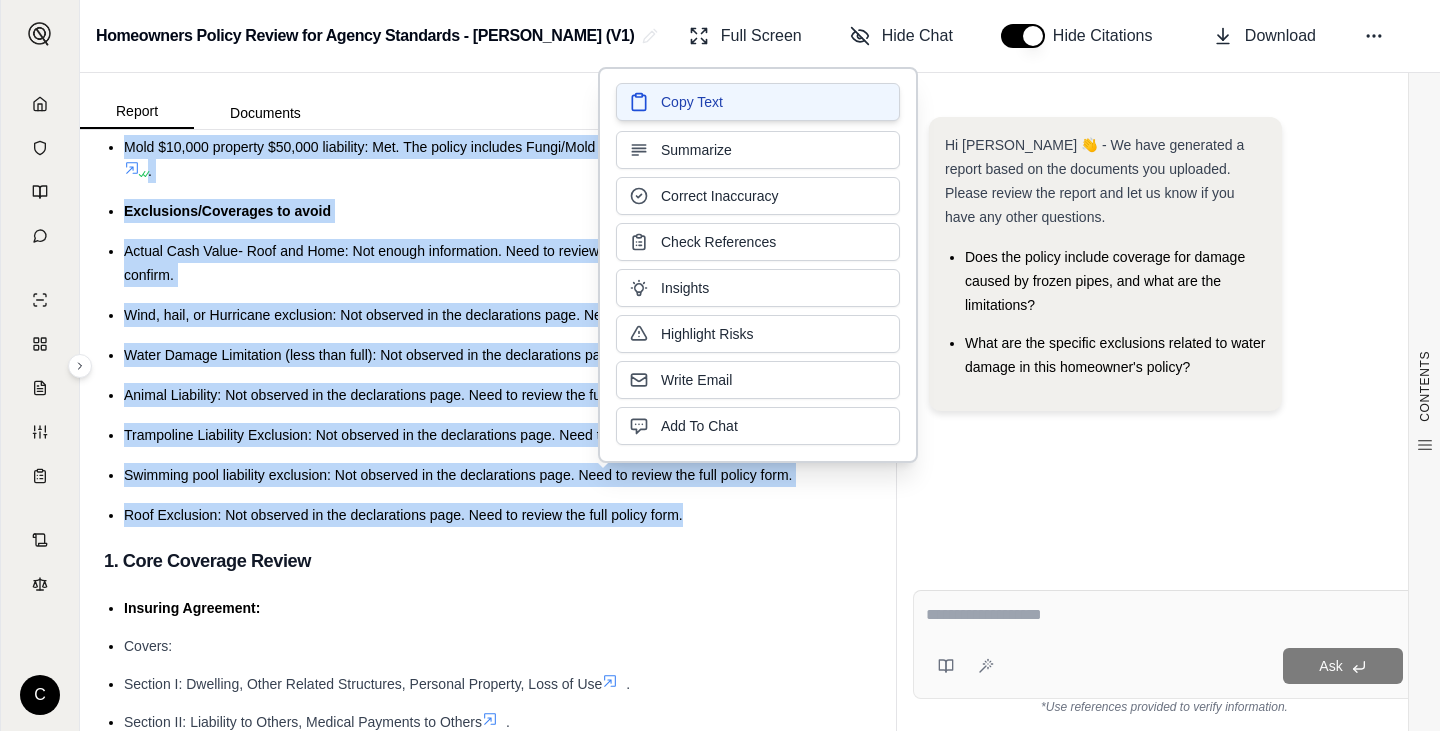 click on "Copy Text" at bounding box center [692, 102] 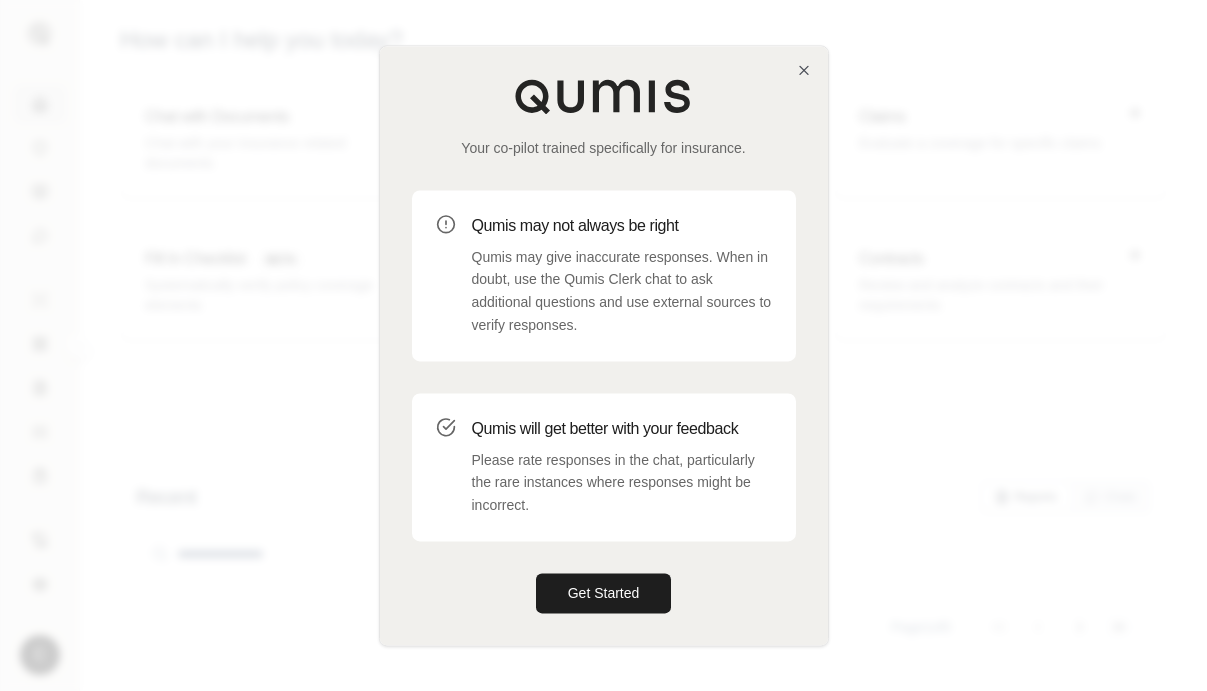 scroll, scrollTop: 0, scrollLeft: 0, axis: both 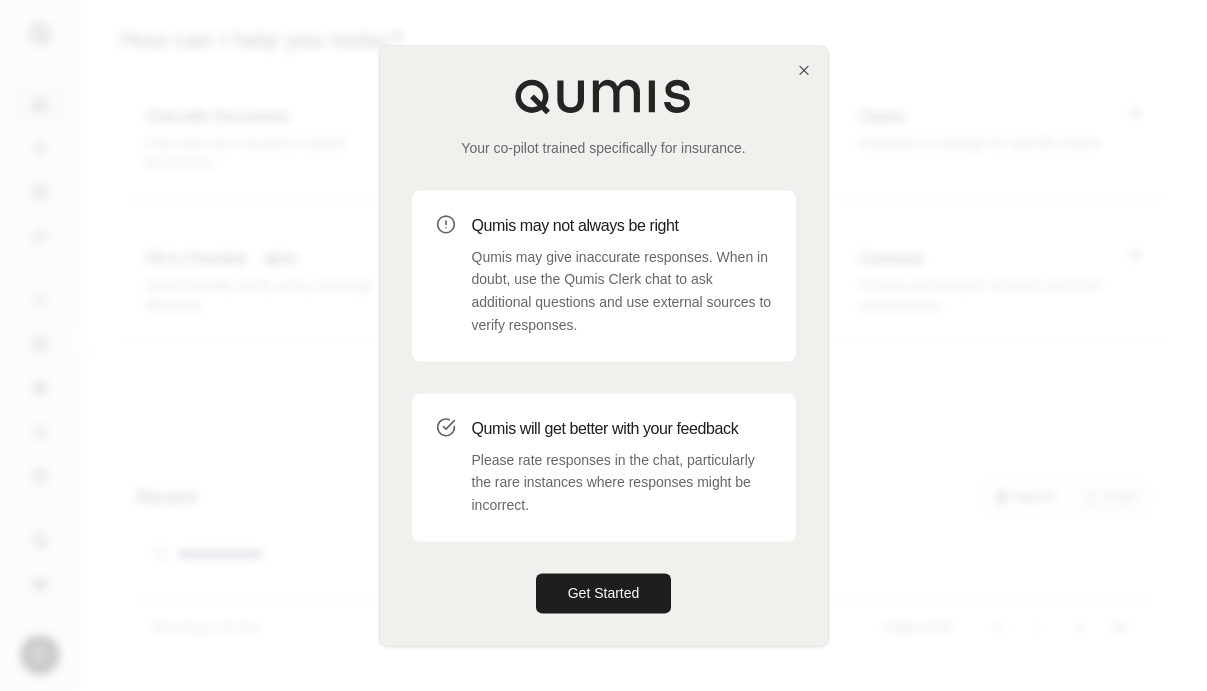 drag, startPoint x: 565, startPoint y: 599, endPoint x: 617, endPoint y: 548, distance: 72.835434 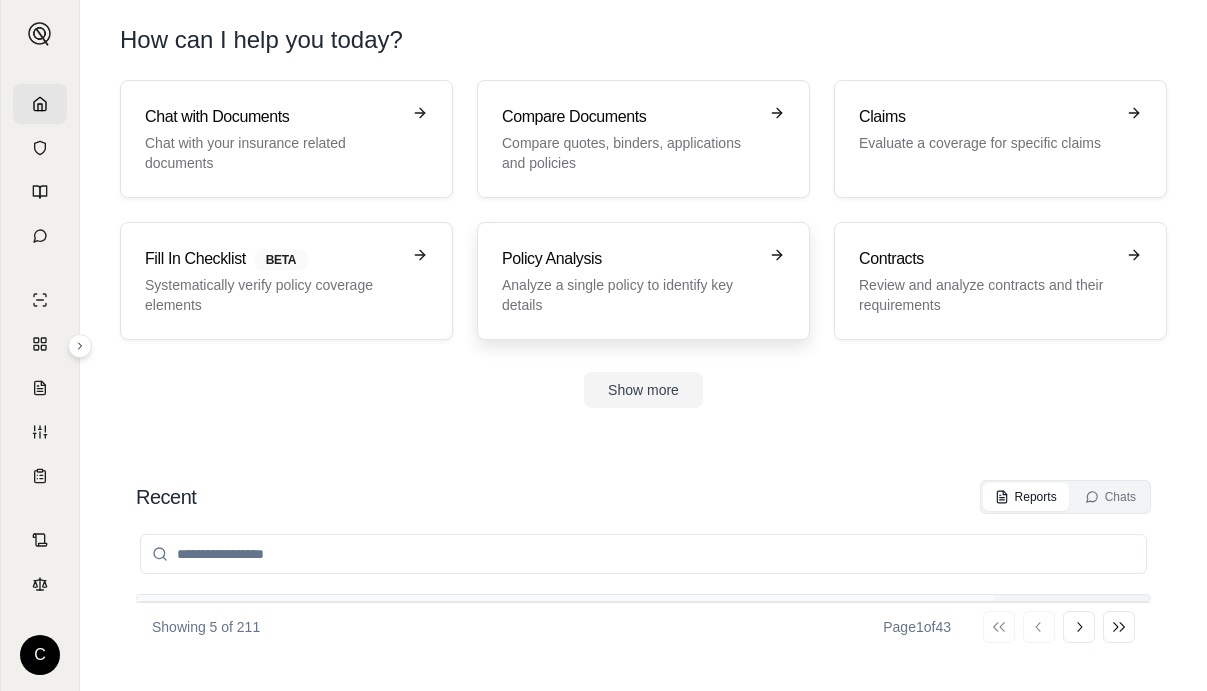 click on "Policy Analysis Analyze a single policy to identify key details" at bounding box center [643, 281] 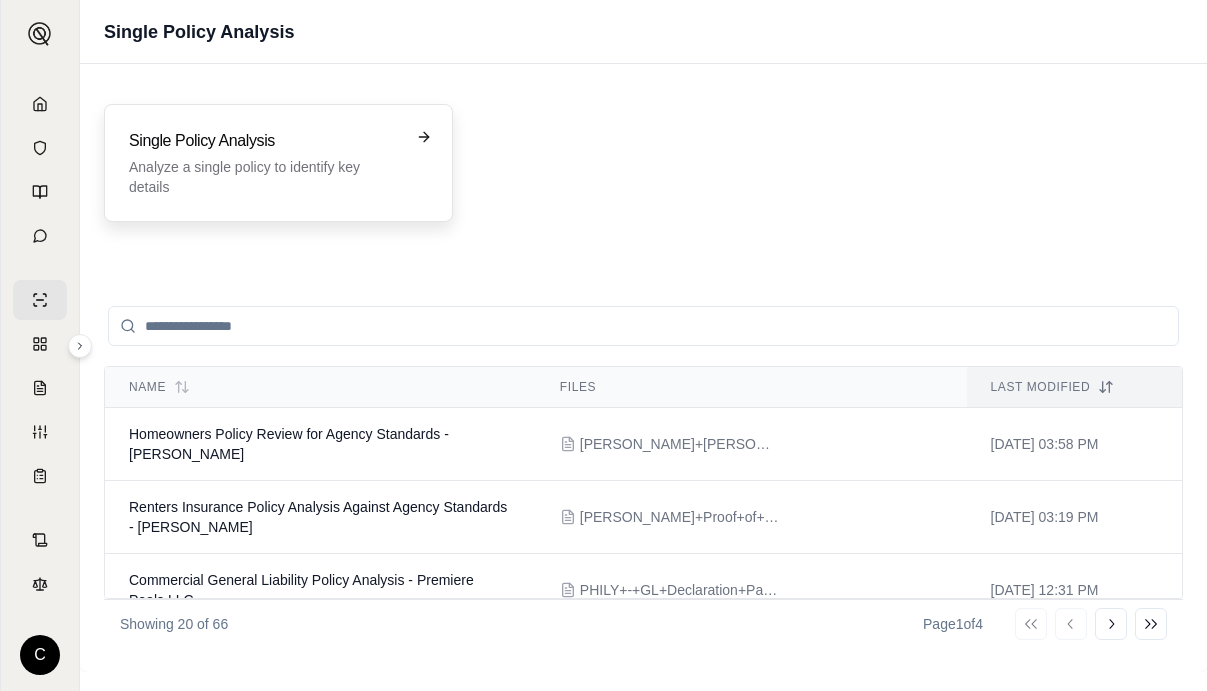 click on "Single Policy Analysis Analyze a single policy to identify key details" at bounding box center [264, 163] 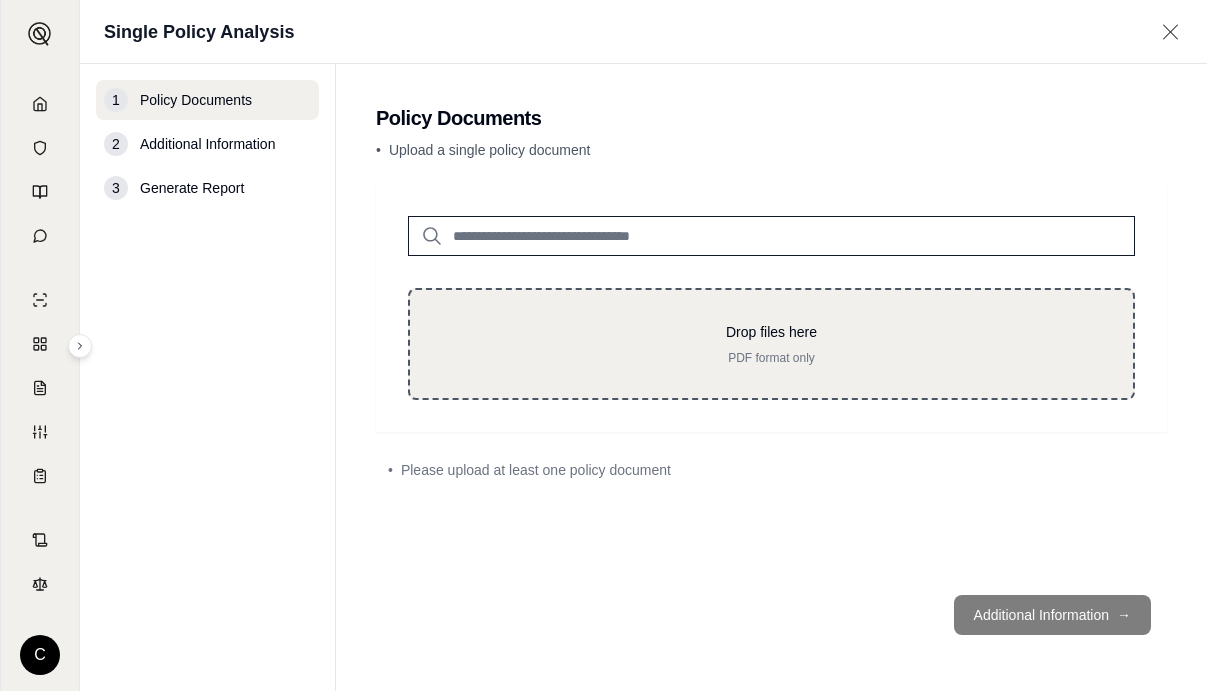 click on "Drop files here" at bounding box center (771, 332) 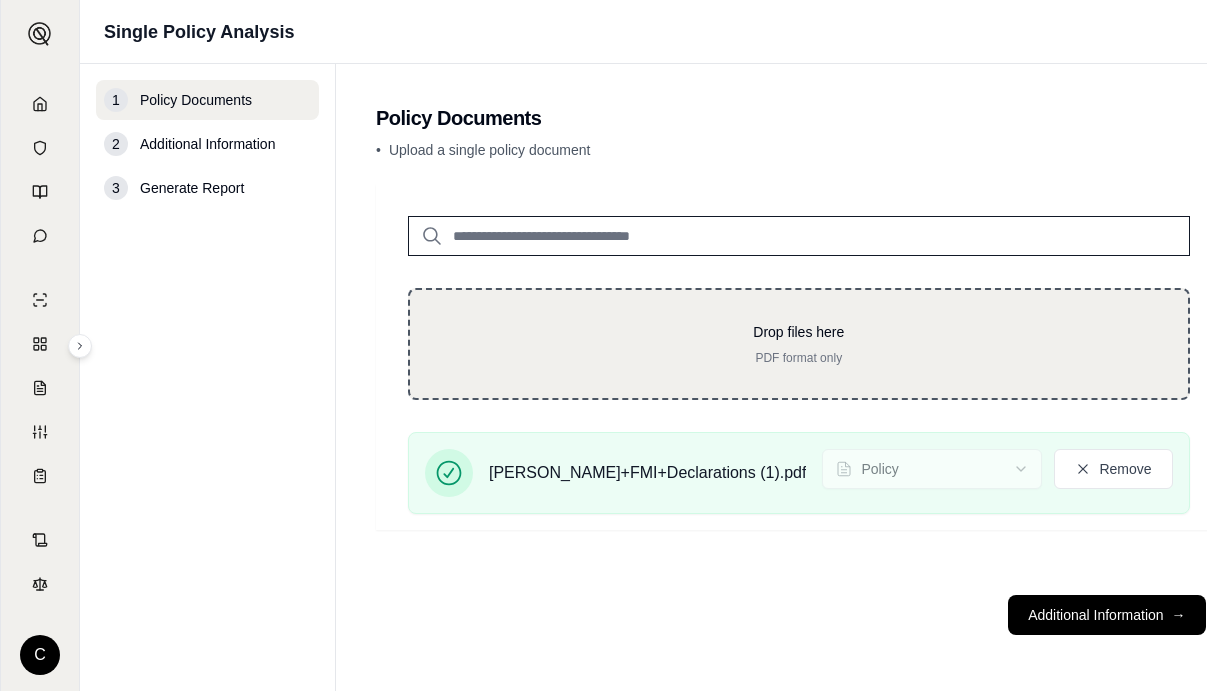 click on "PDF format only" at bounding box center [799, 358] 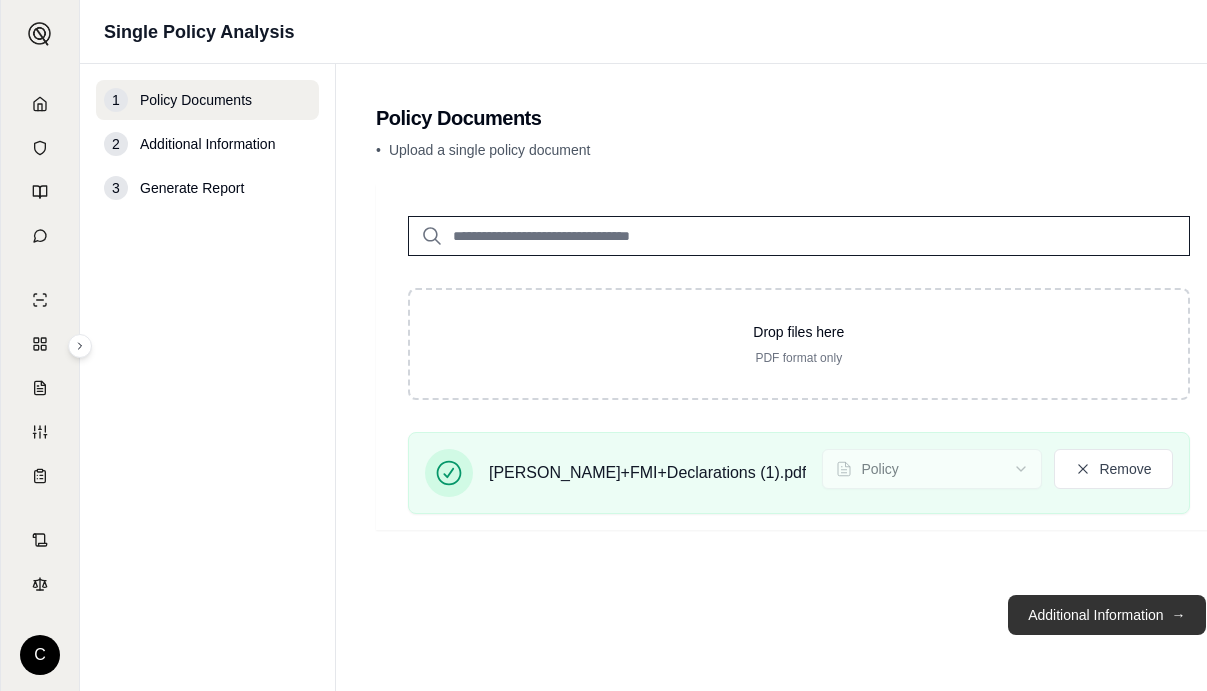 click on "Additional Information →" at bounding box center (1106, 615) 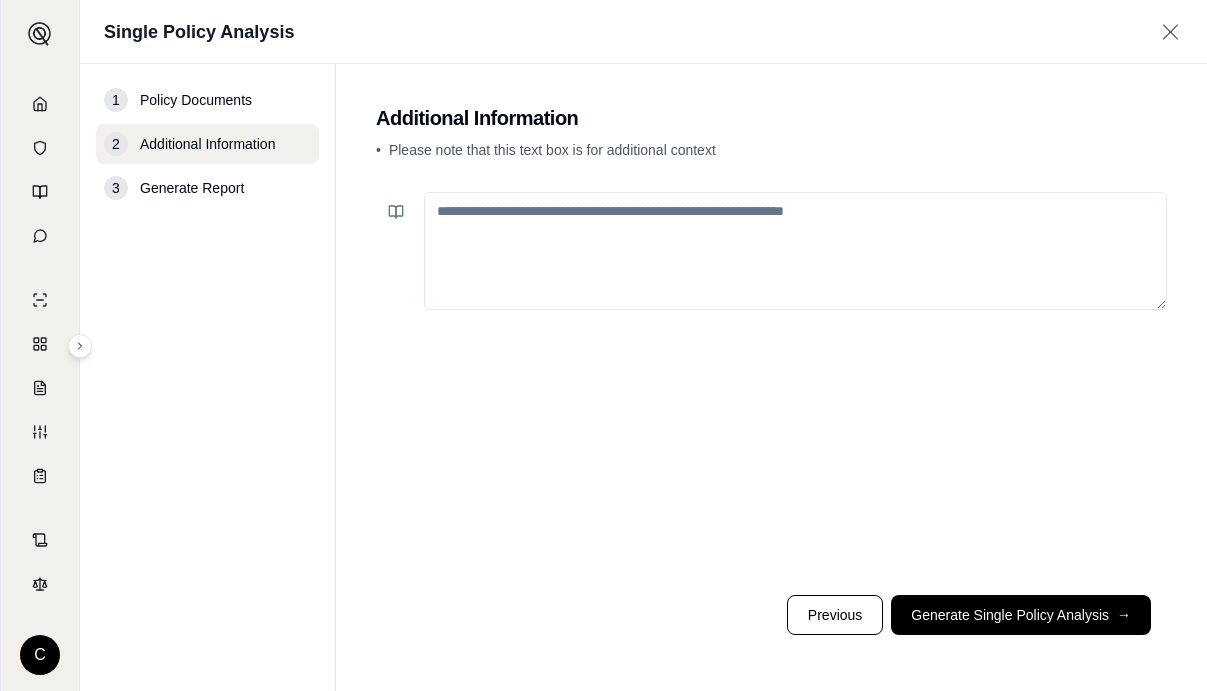 click at bounding box center (795, 251) 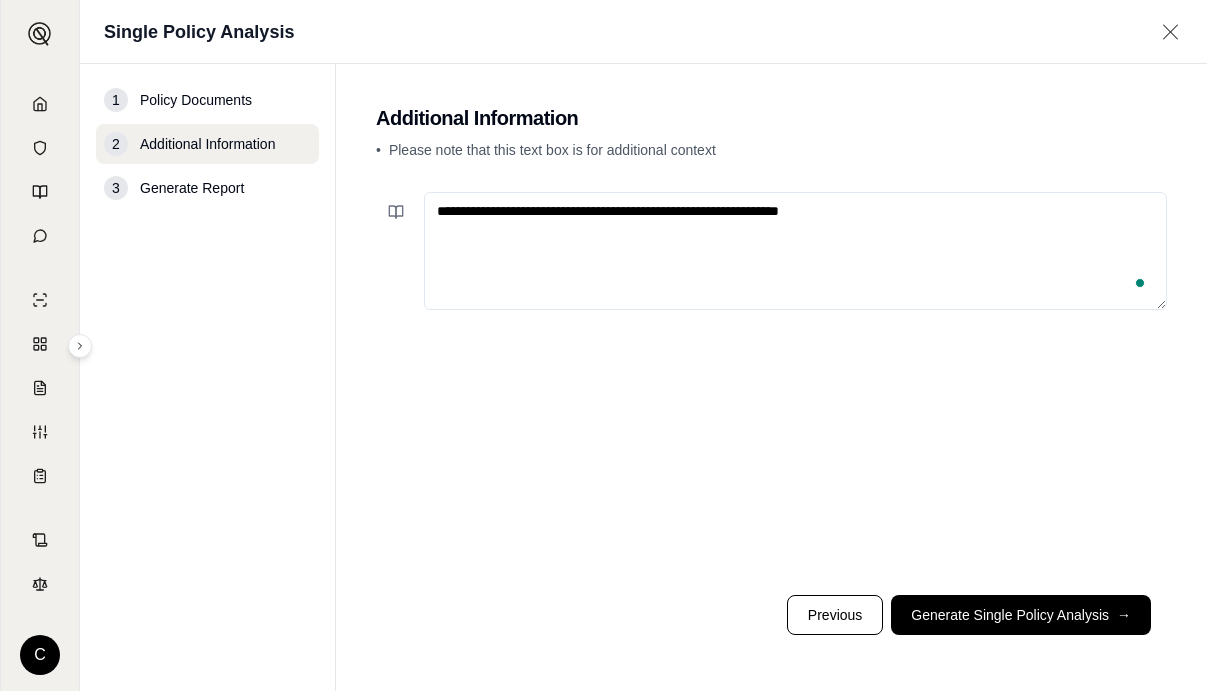 paste on "**********" 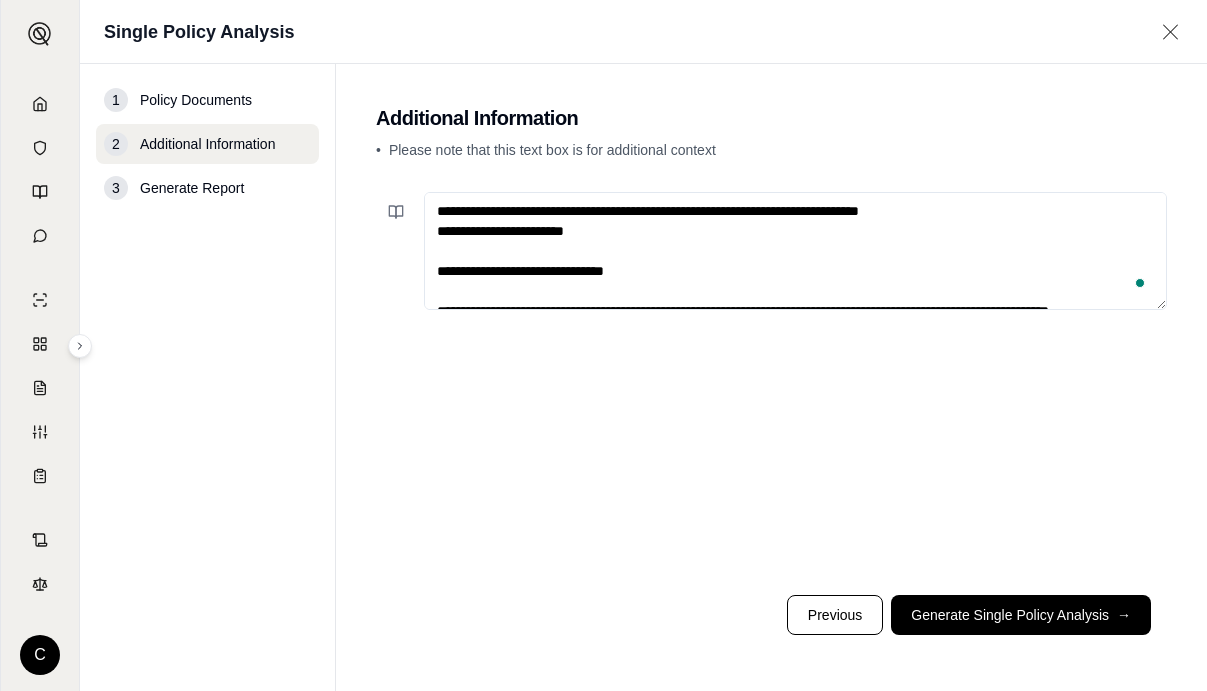 scroll, scrollTop: 730, scrollLeft: 0, axis: vertical 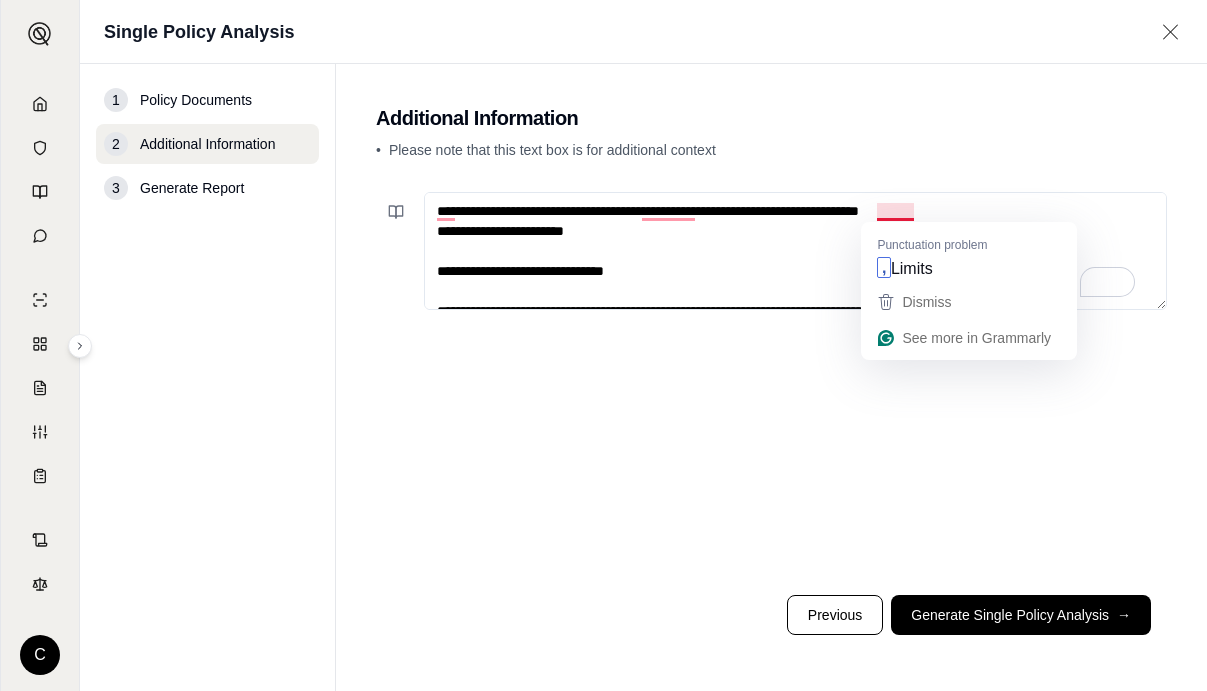 click on "**********" at bounding box center (795, 251) 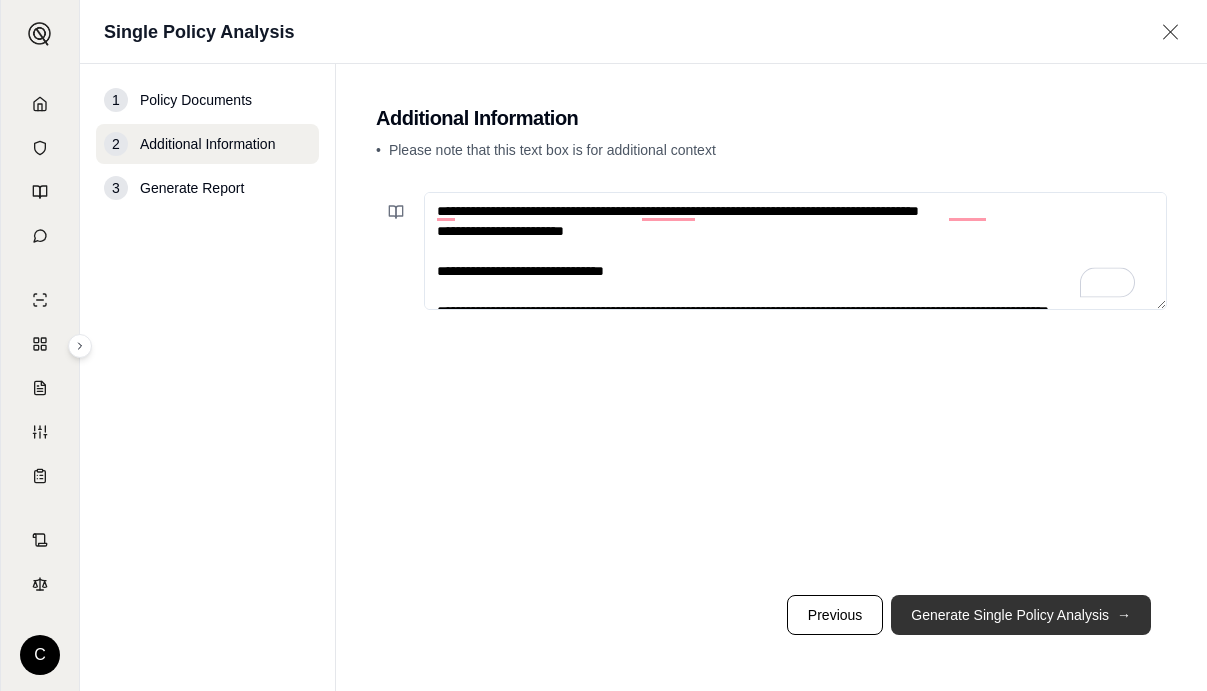 type on "**********" 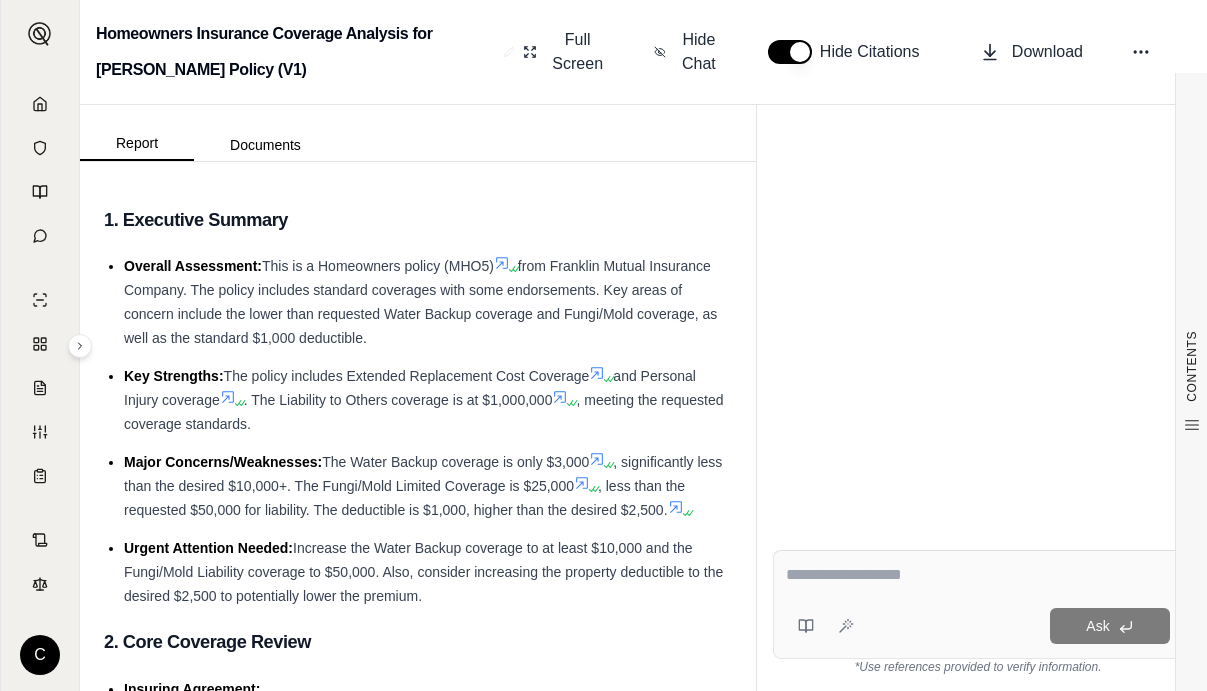 scroll, scrollTop: 0, scrollLeft: 0, axis: both 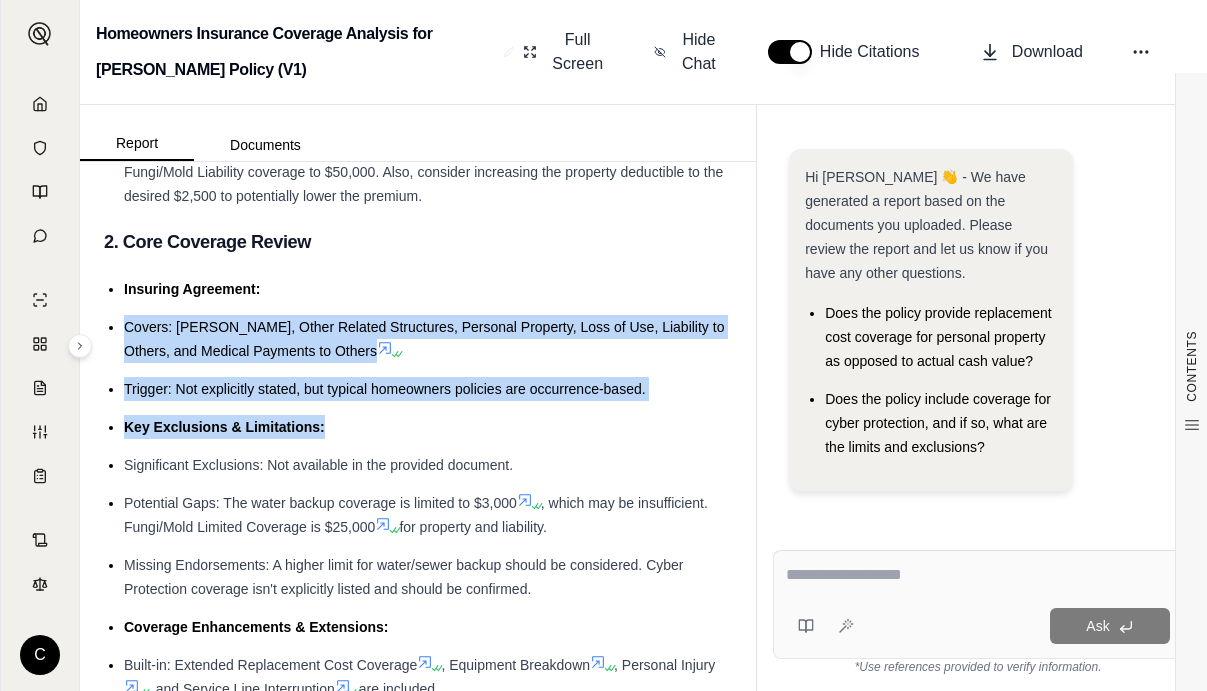 drag, startPoint x: 119, startPoint y: 345, endPoint x: 398, endPoint y: 439, distance: 294.40958 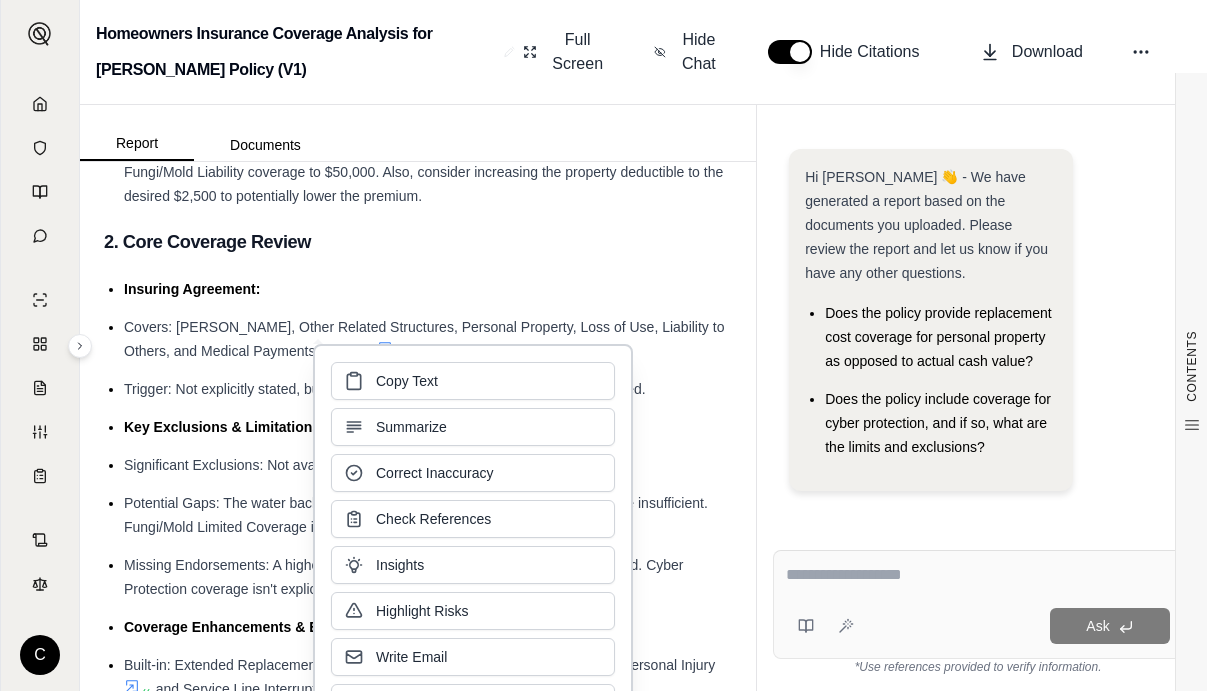 click on "Potential Gaps: The water backup coverage is limited to $3,000" at bounding box center (320, 503) 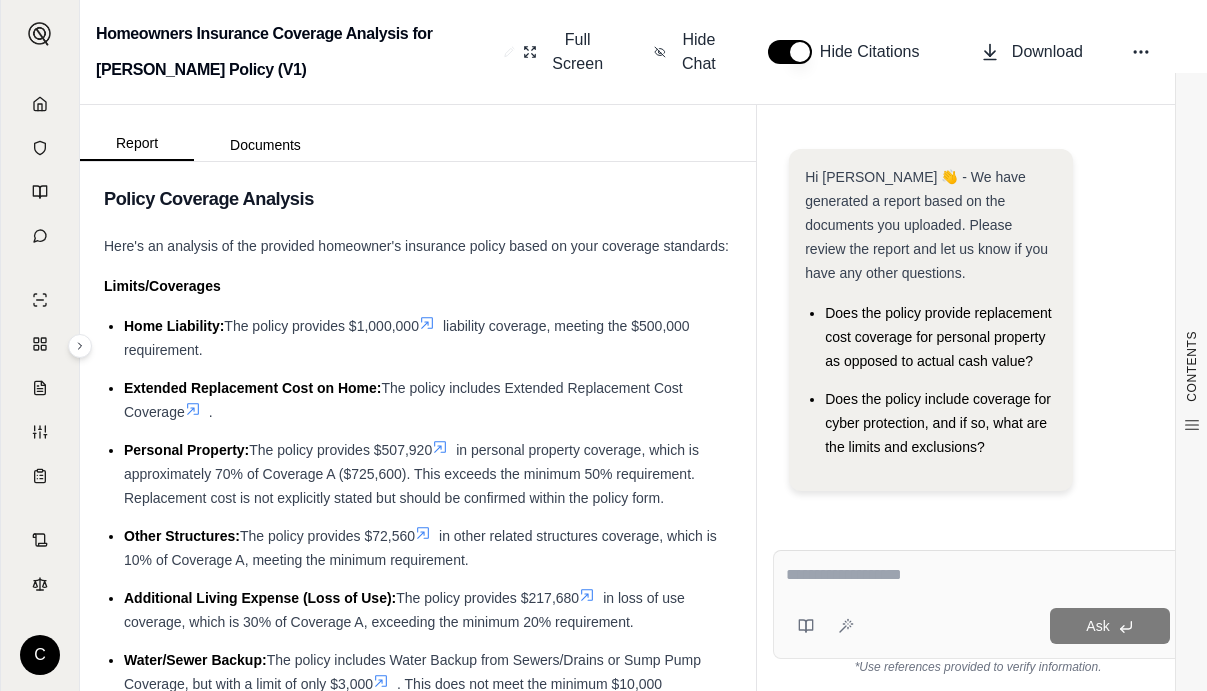 scroll, scrollTop: 2900, scrollLeft: 0, axis: vertical 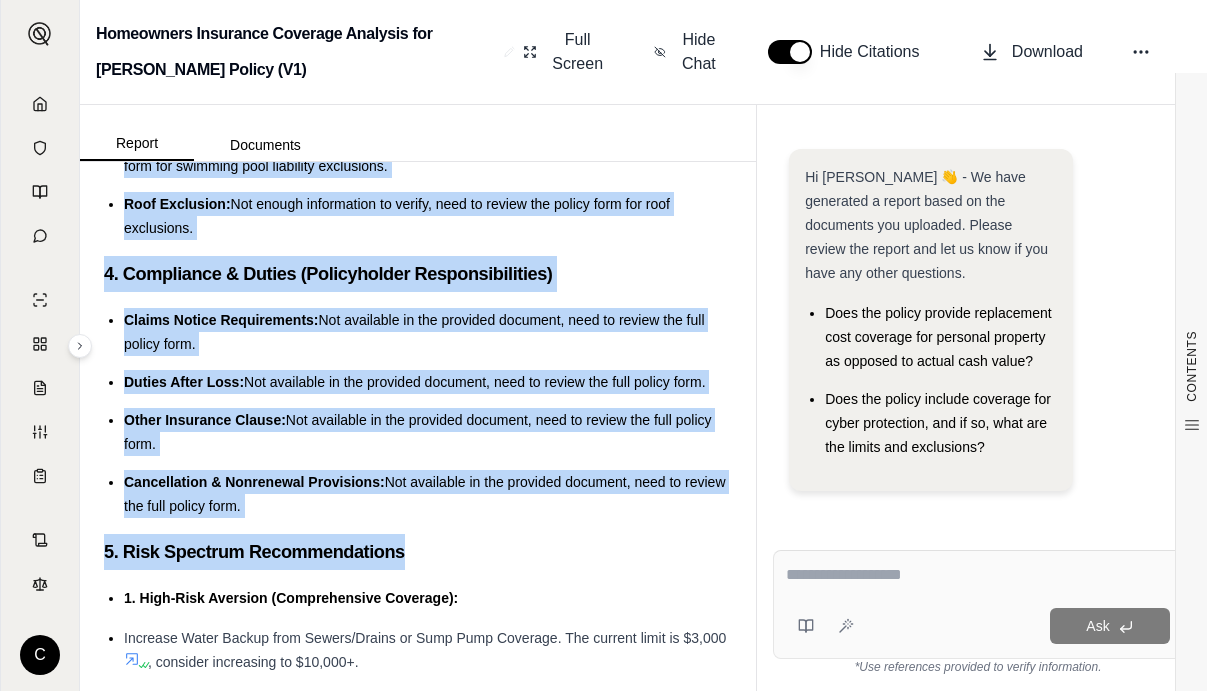 drag, startPoint x: 232, startPoint y: 293, endPoint x: 577, endPoint y: 284, distance: 345.11737 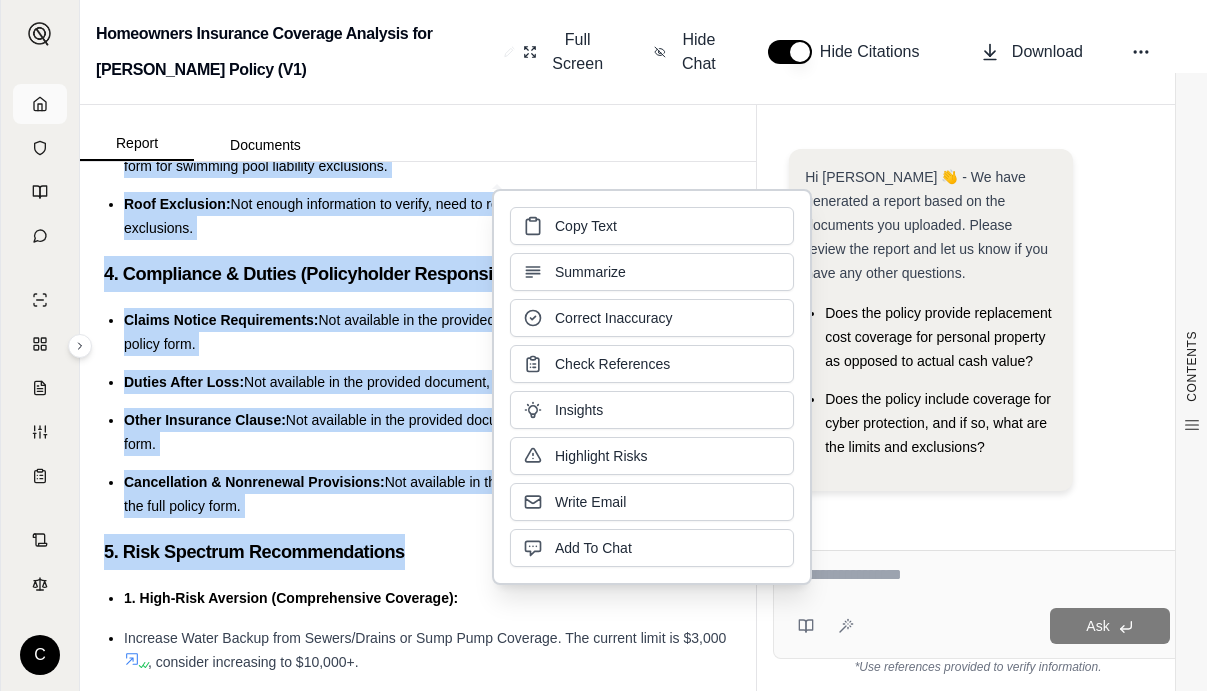 type 